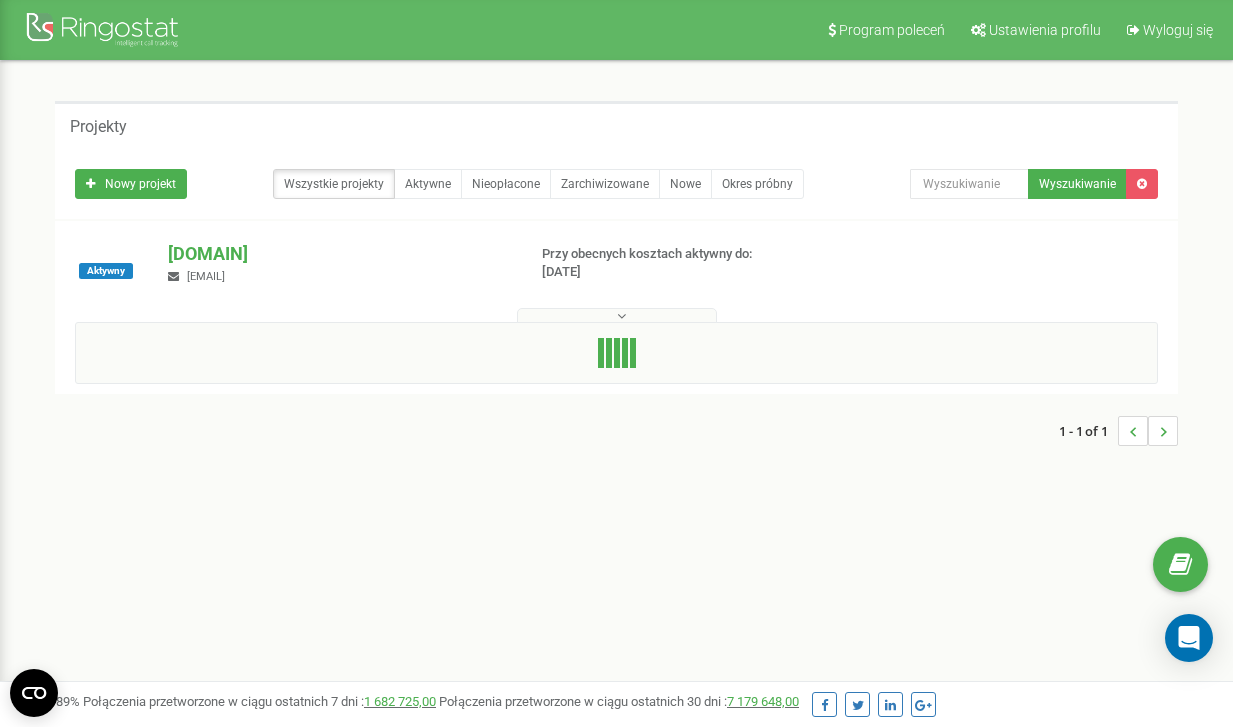 scroll, scrollTop: 0, scrollLeft: 0, axis: both 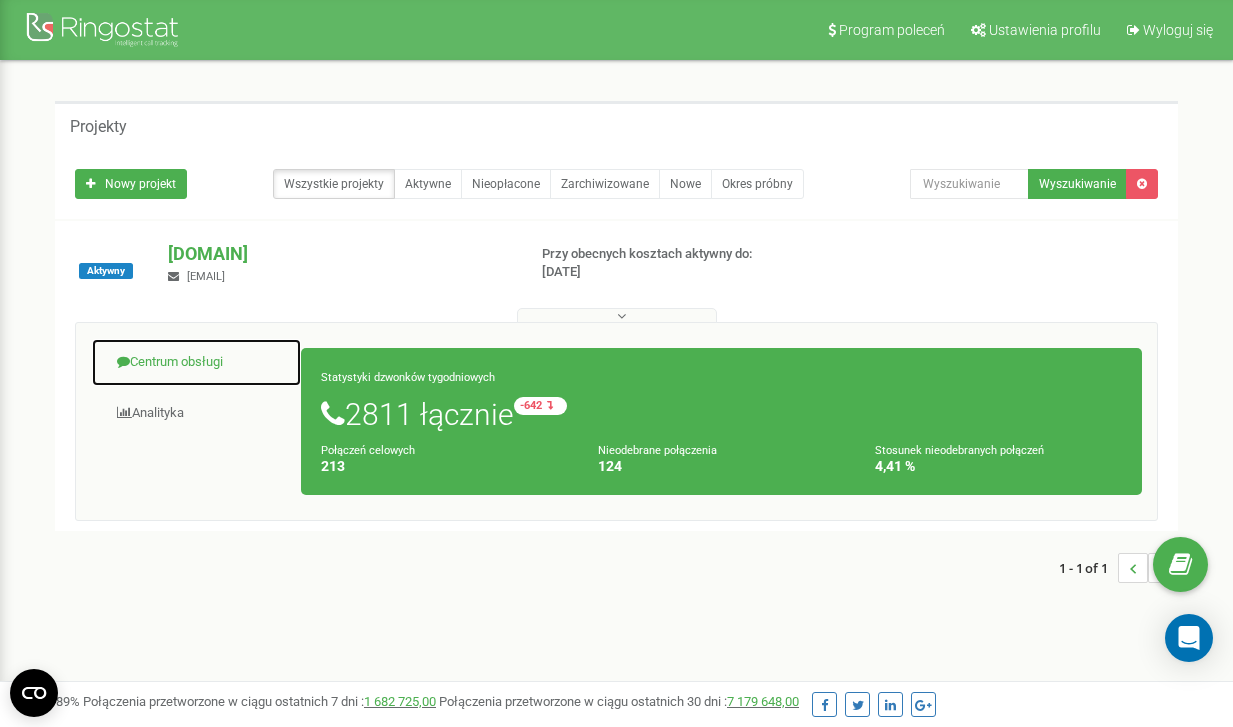 click on "Centrum obsługi" at bounding box center [196, 362] 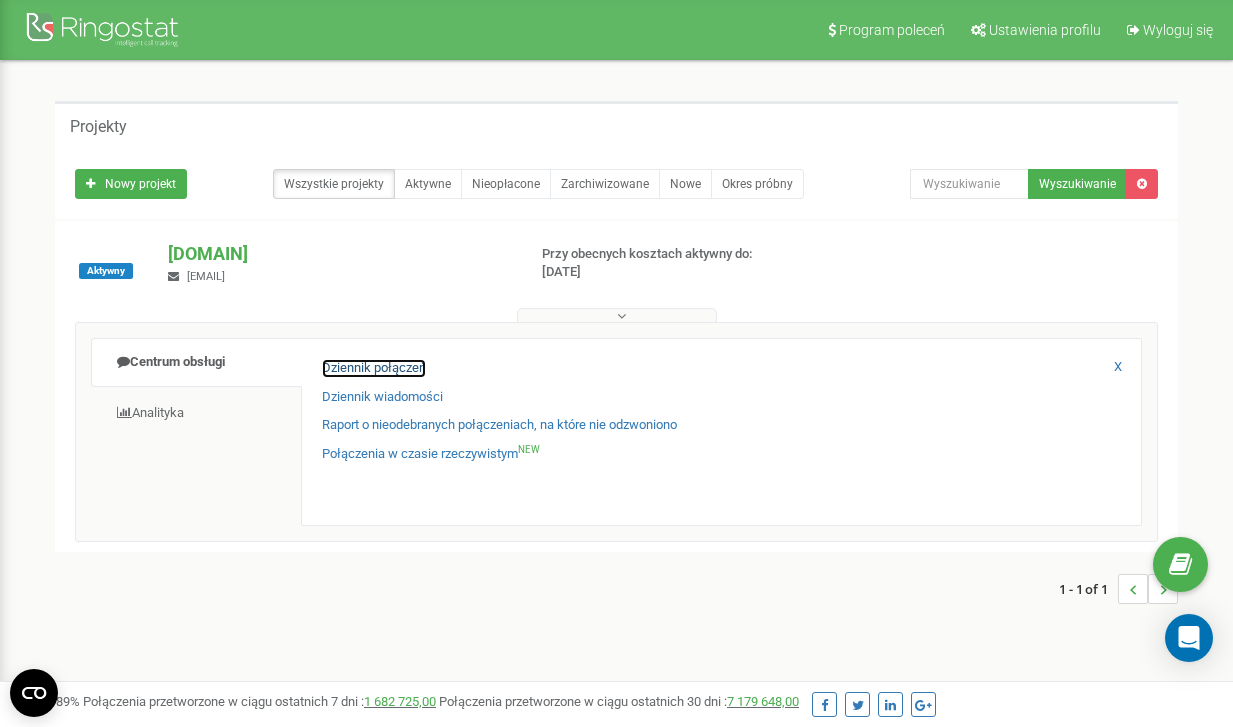 click on "Dziennik połączeń" at bounding box center [374, 368] 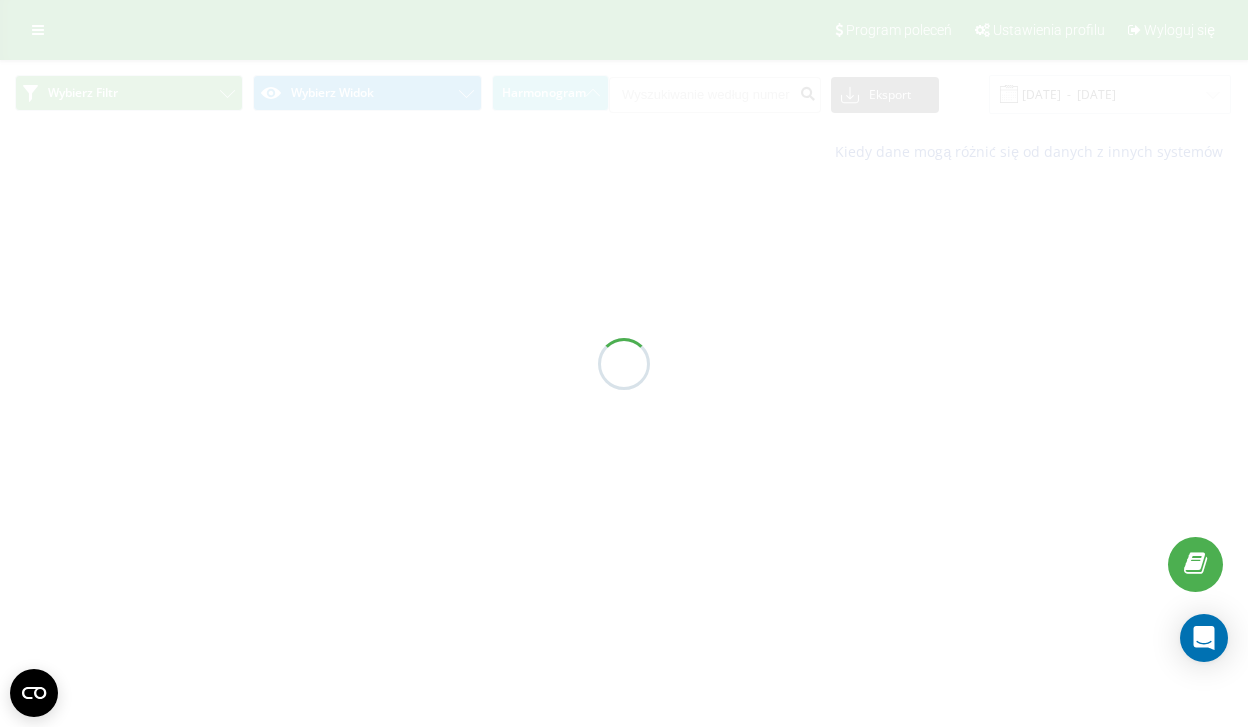 scroll, scrollTop: 0, scrollLeft: 0, axis: both 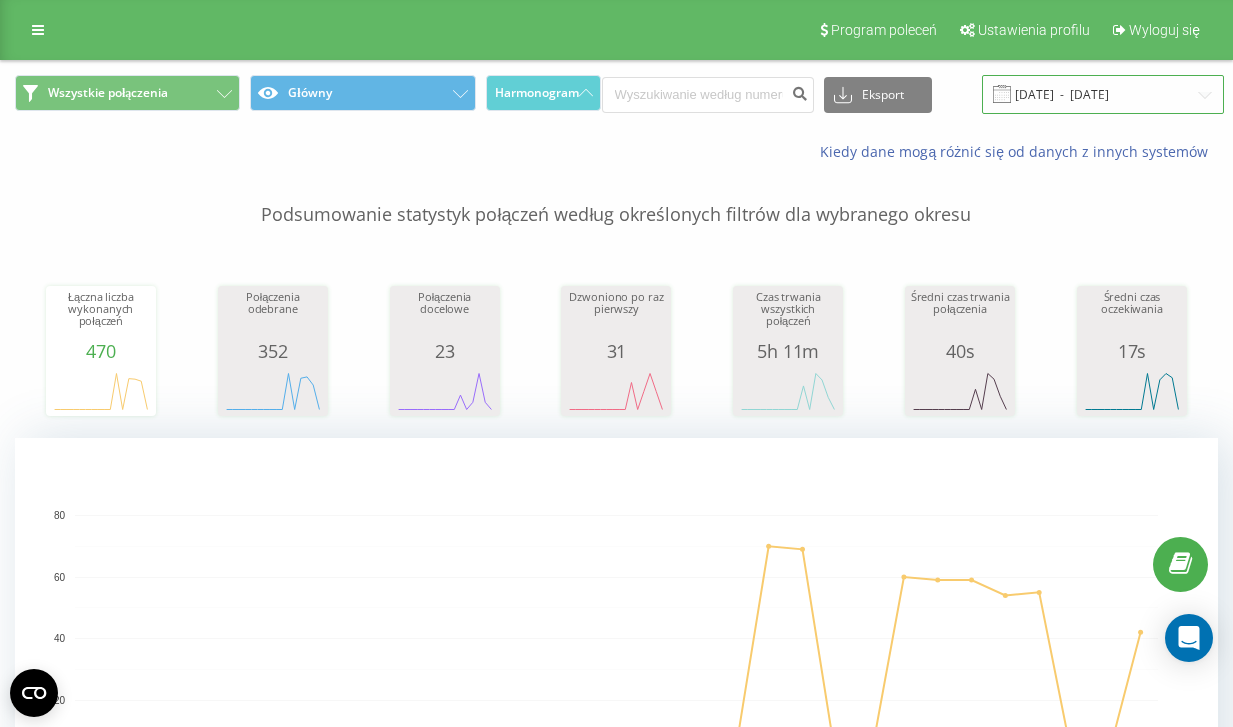 click on "04.07.2025  -  04.08.2025" at bounding box center [1103, 94] 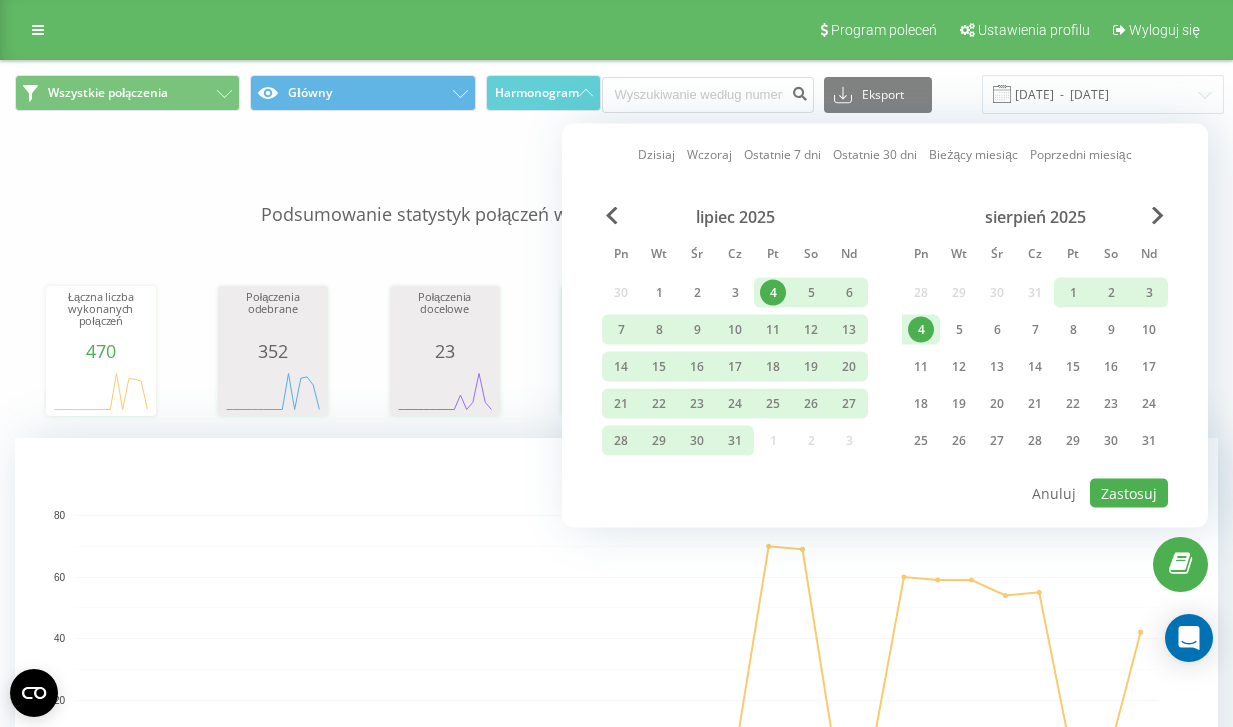 click on "4" at bounding box center (921, 330) 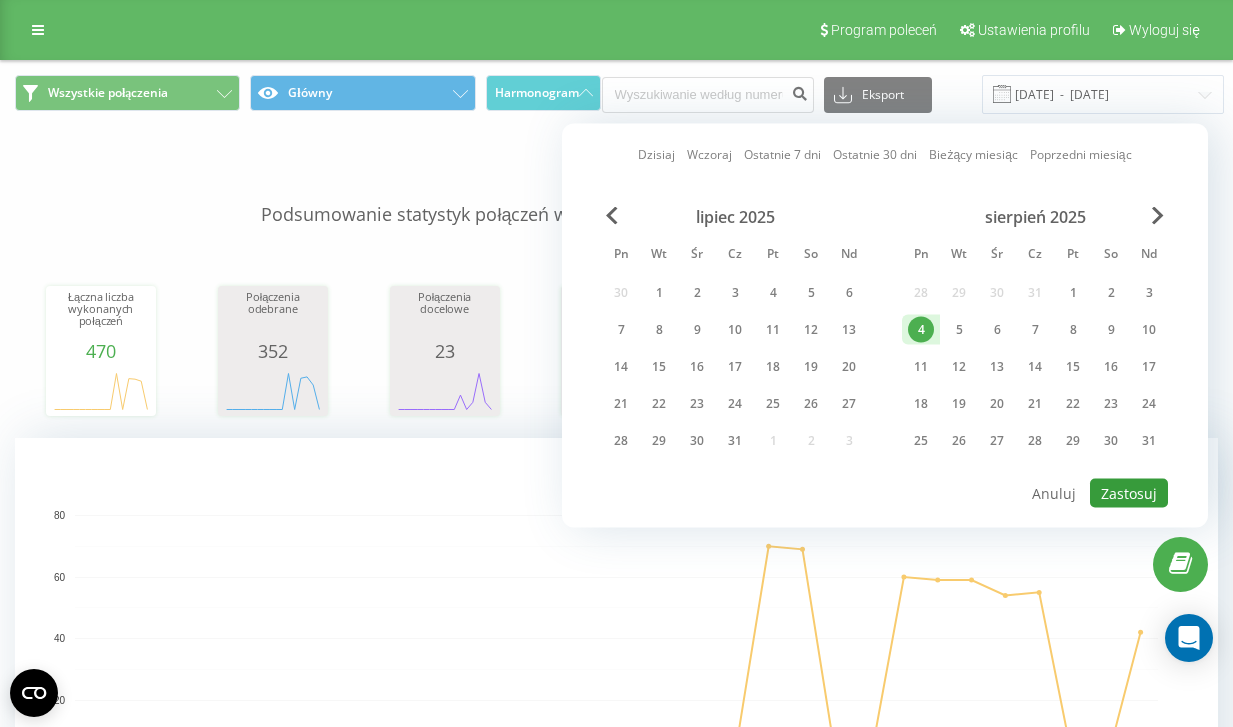 click on "Zastosuj" at bounding box center (1129, 493) 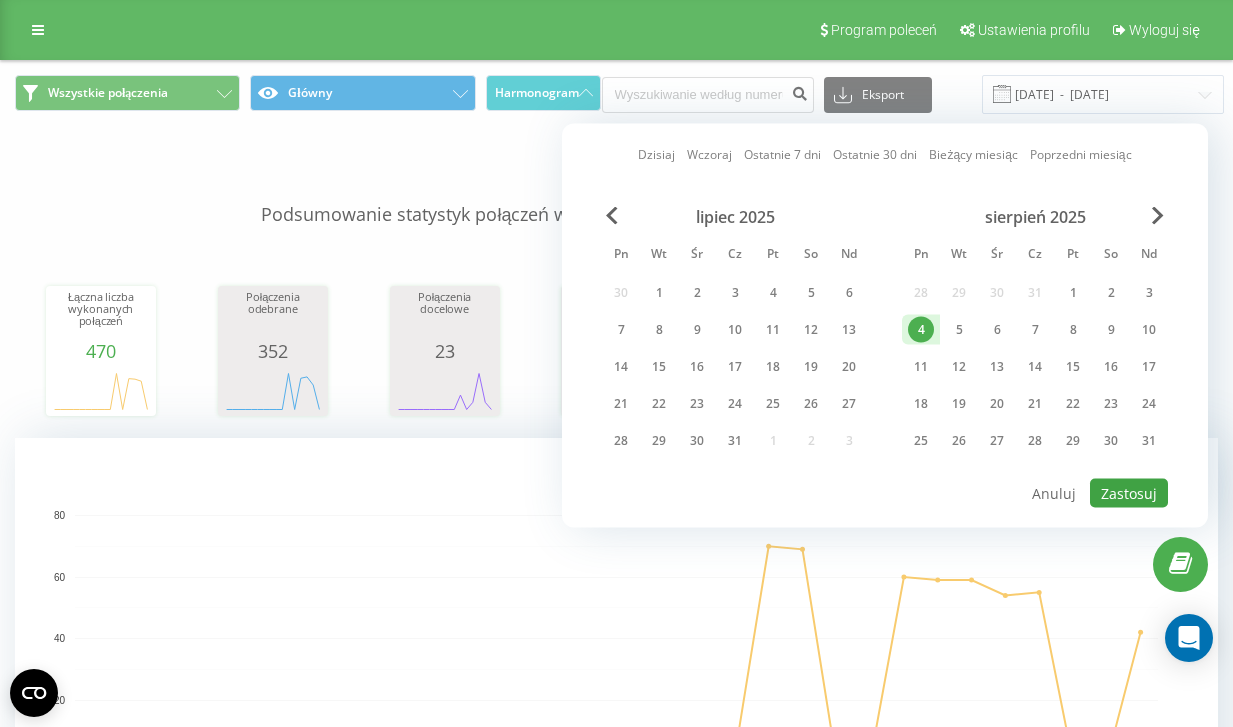 type on "04.08.2025  -  04.08.2025" 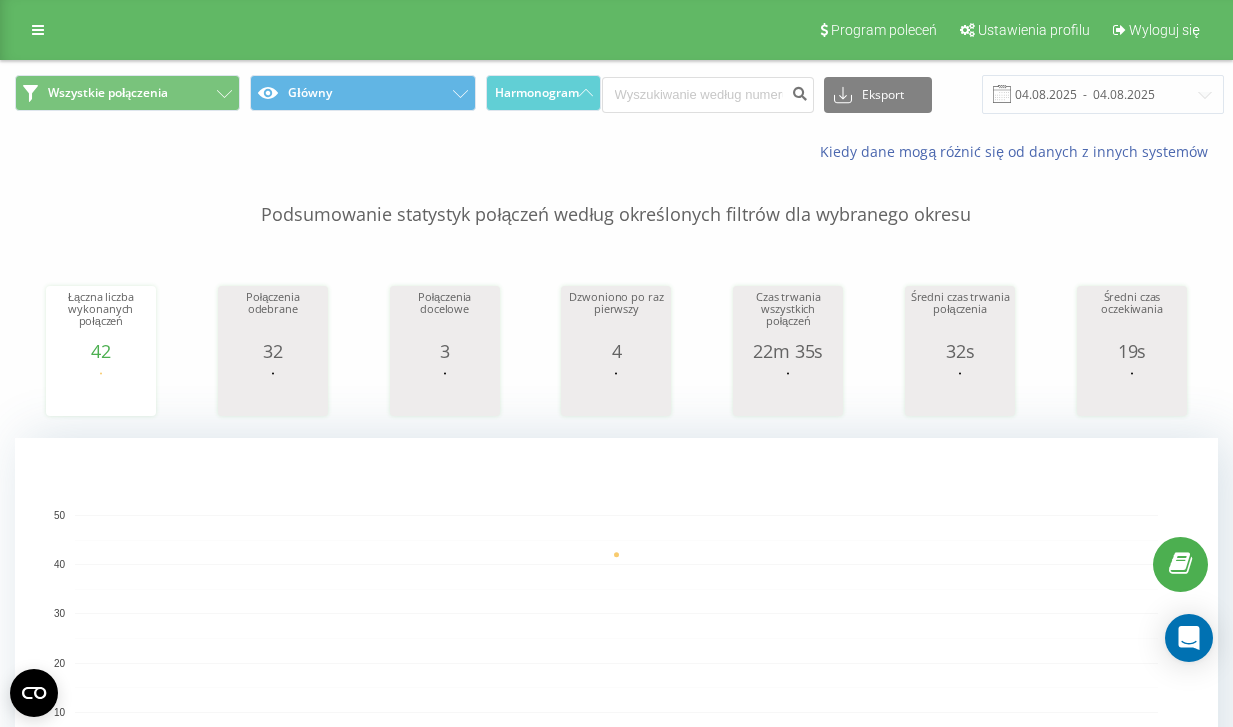 click on "Kiedy dane mogą różnić się od danych z innych systemów" at bounding box center [847, 152] 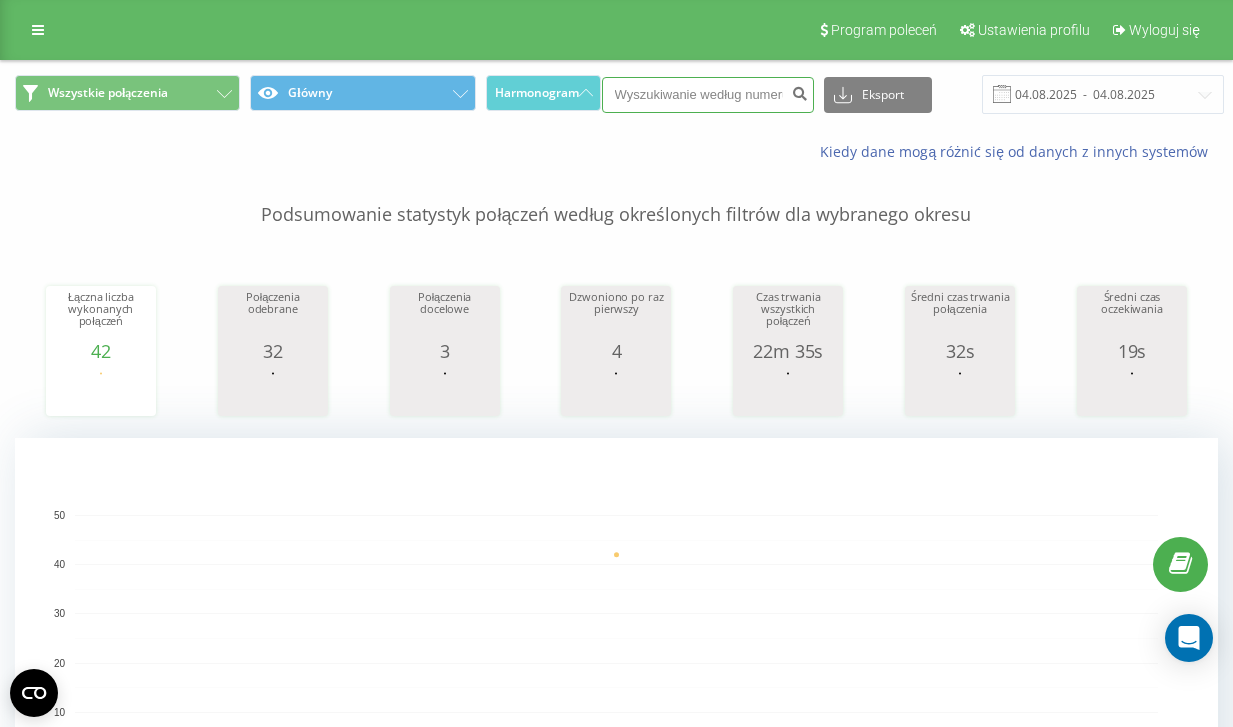 click at bounding box center [708, 95] 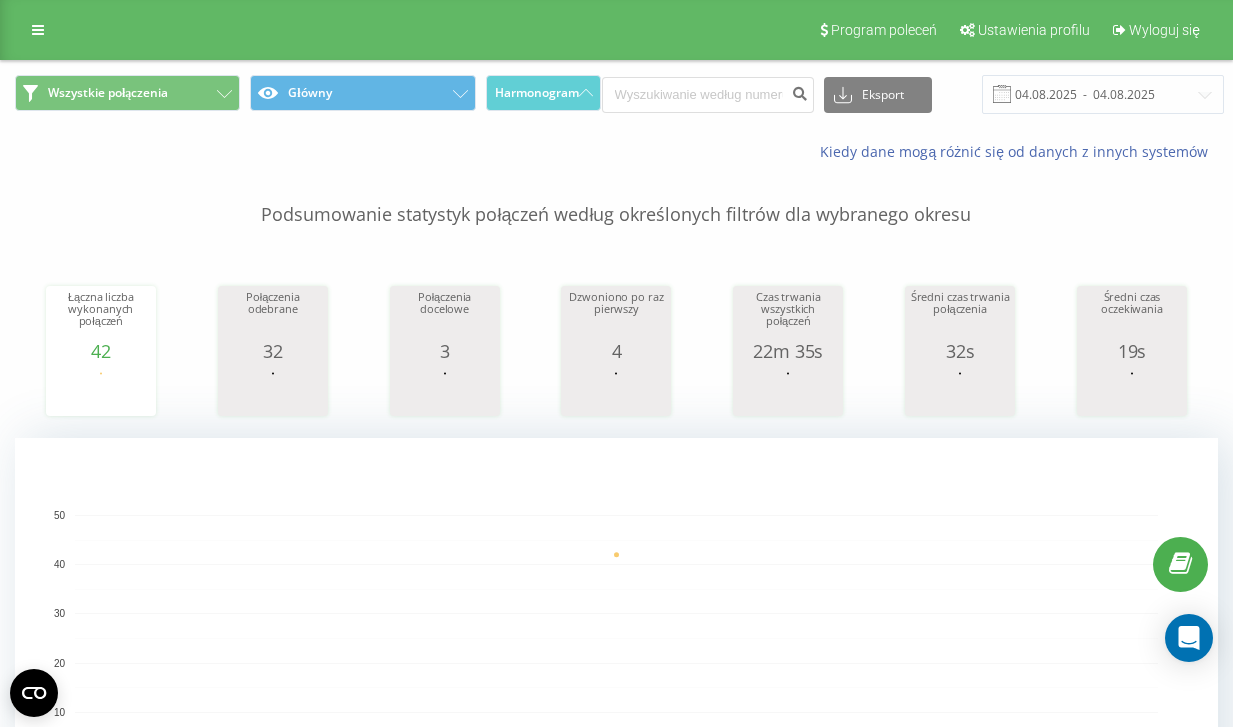 click on "Wszystkie połączenia Główny Harmonogram Eksport .csv .xls .xlsx 04.08.2025  -  04.08.2025" at bounding box center [616, 94] 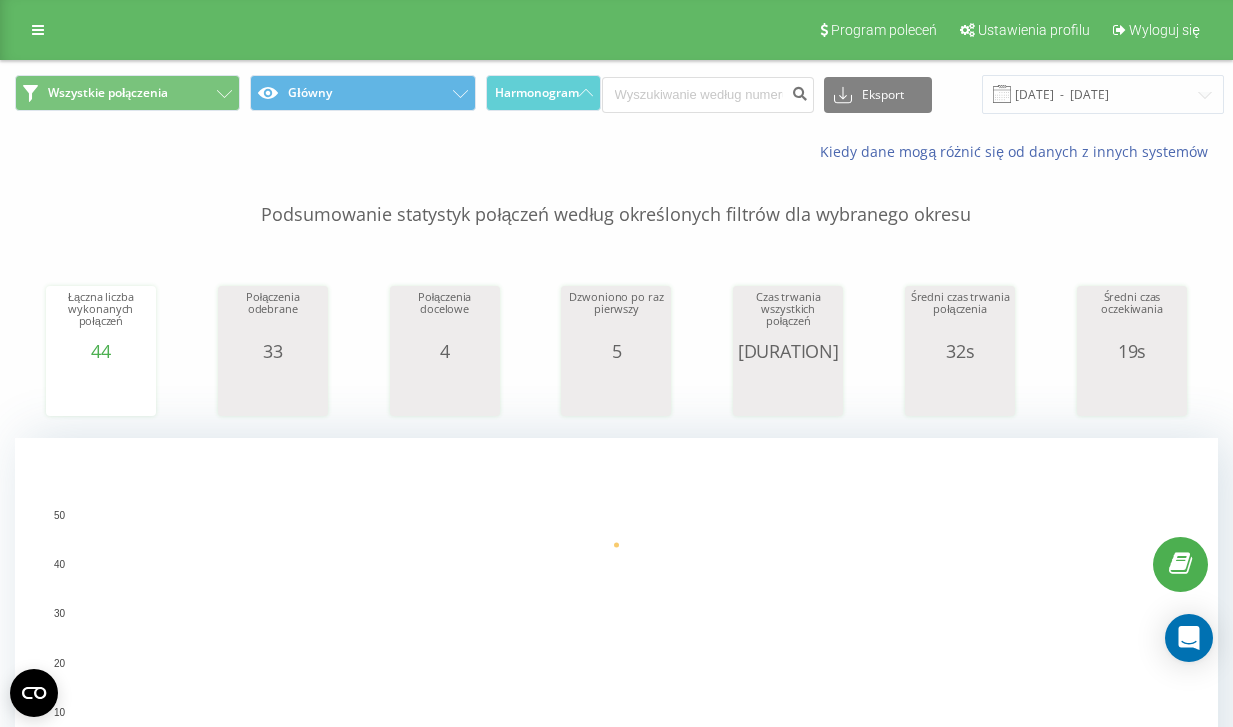 scroll, scrollTop: 0, scrollLeft: 0, axis: both 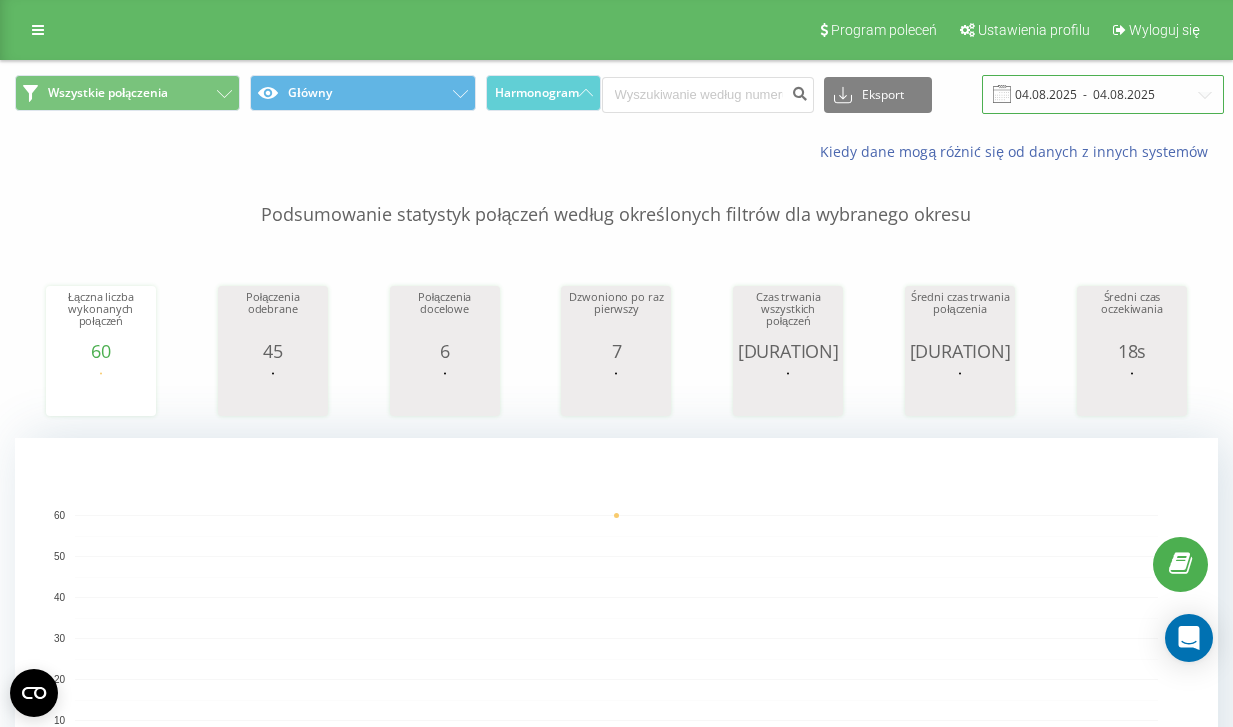 click on "04.08.2025  -  04.08.2025" at bounding box center (1103, 94) 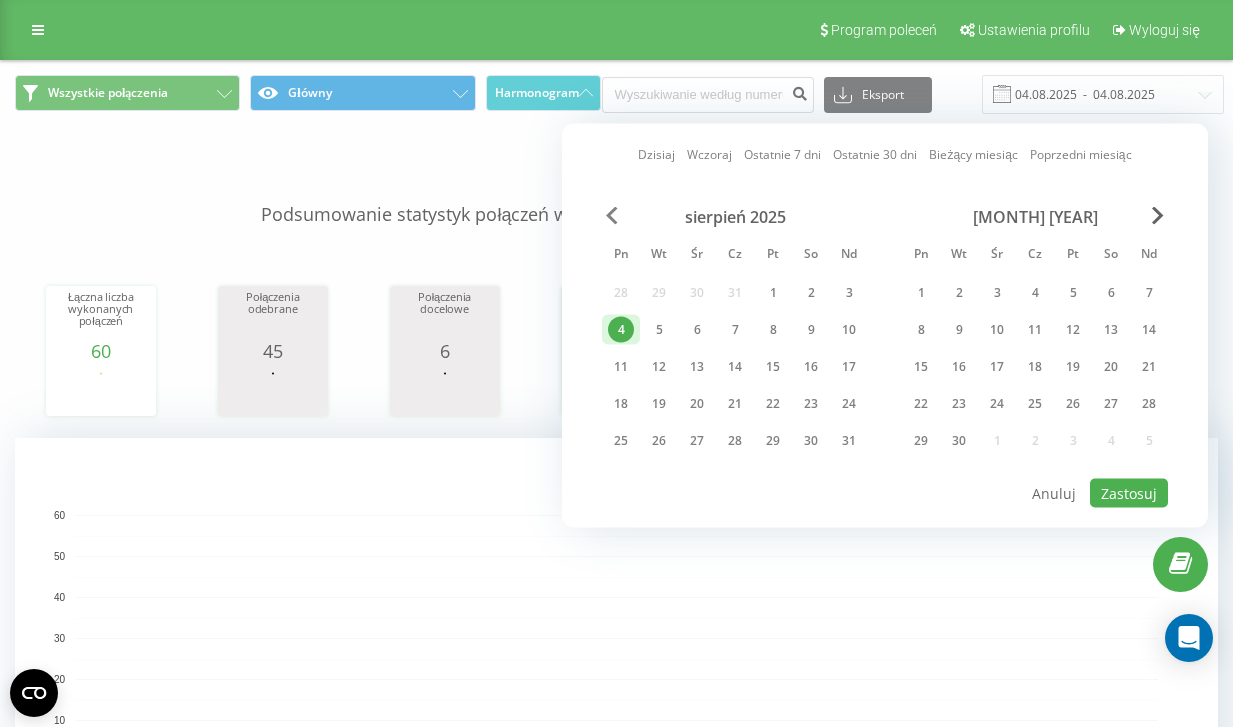 click at bounding box center (612, 216) 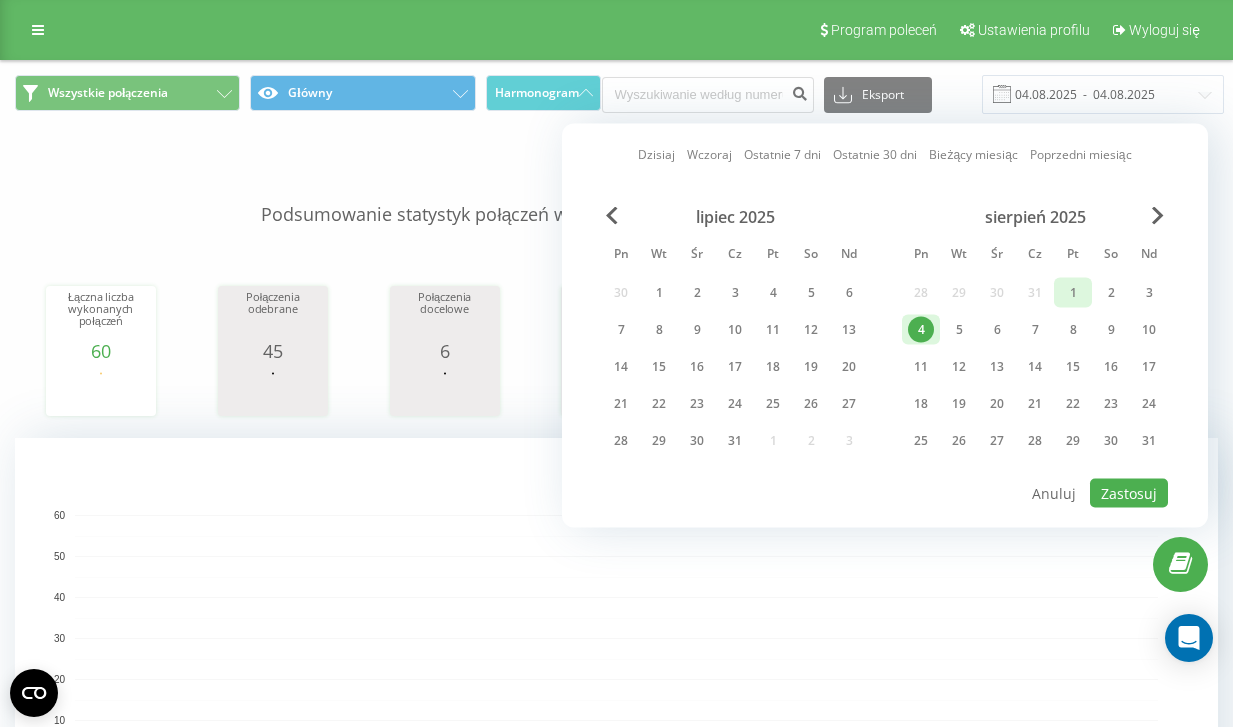 click on "1" at bounding box center (1073, 293) 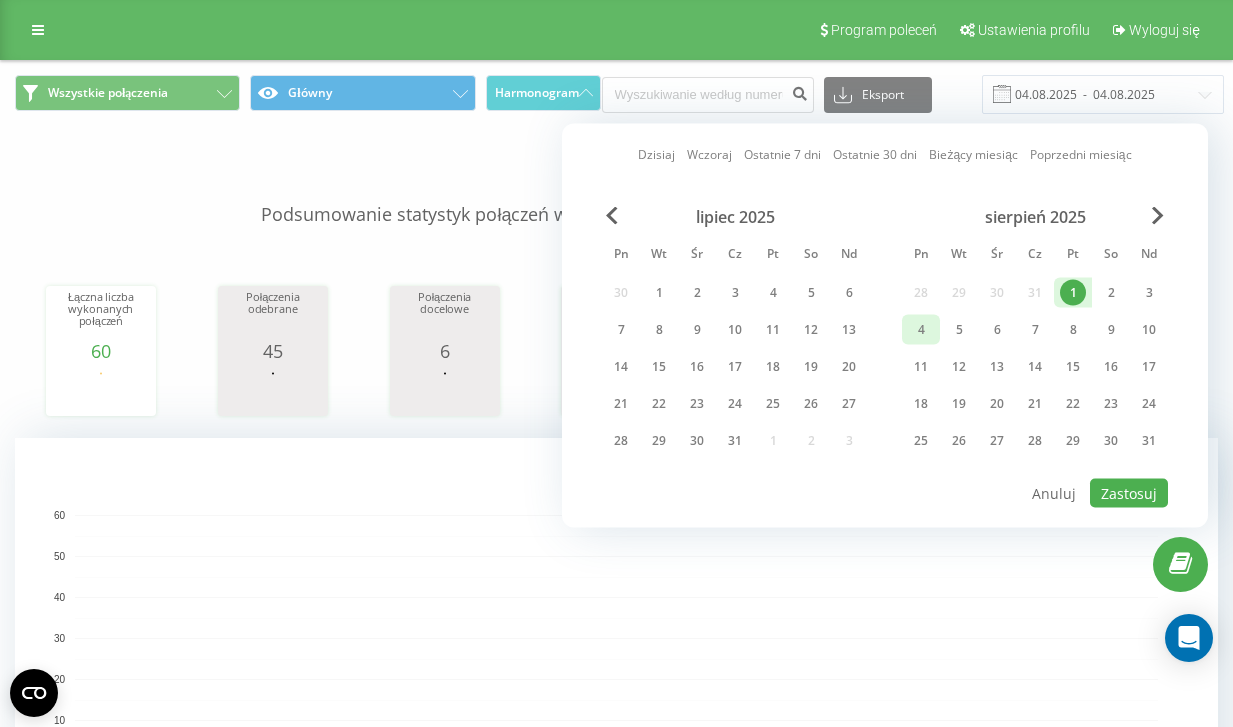 click on "4" at bounding box center [921, 330] 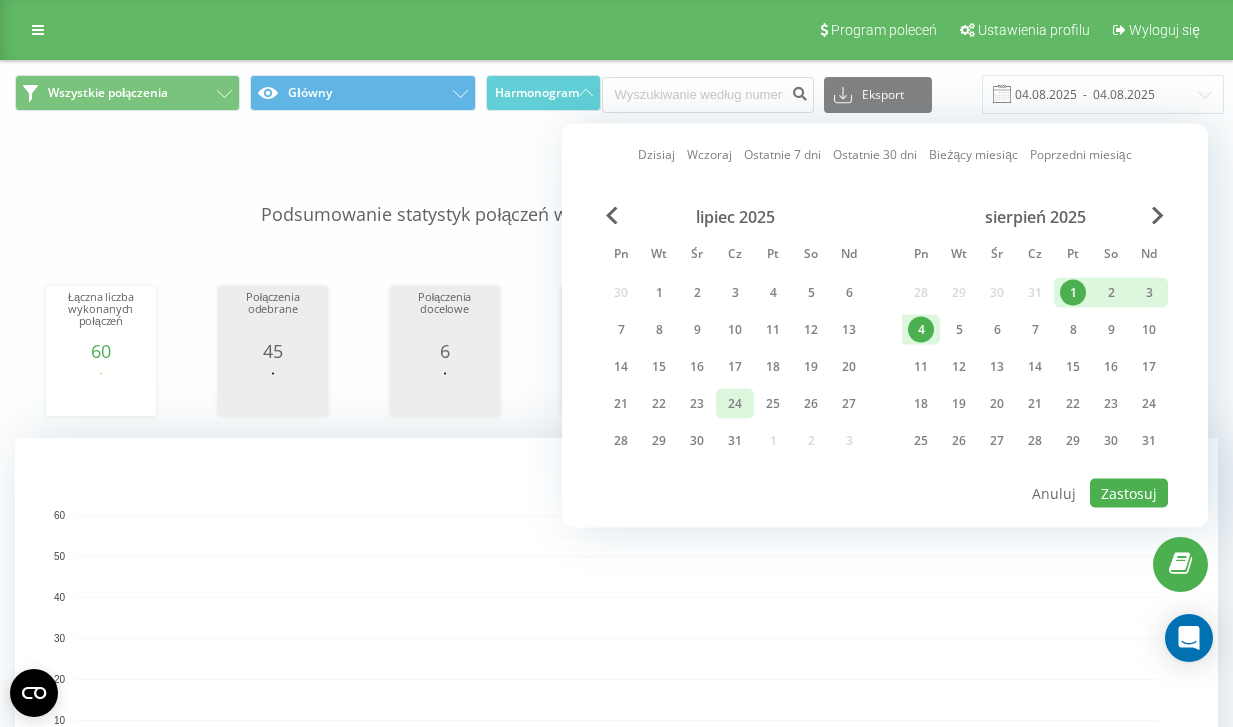 click on "24" at bounding box center (735, 404) 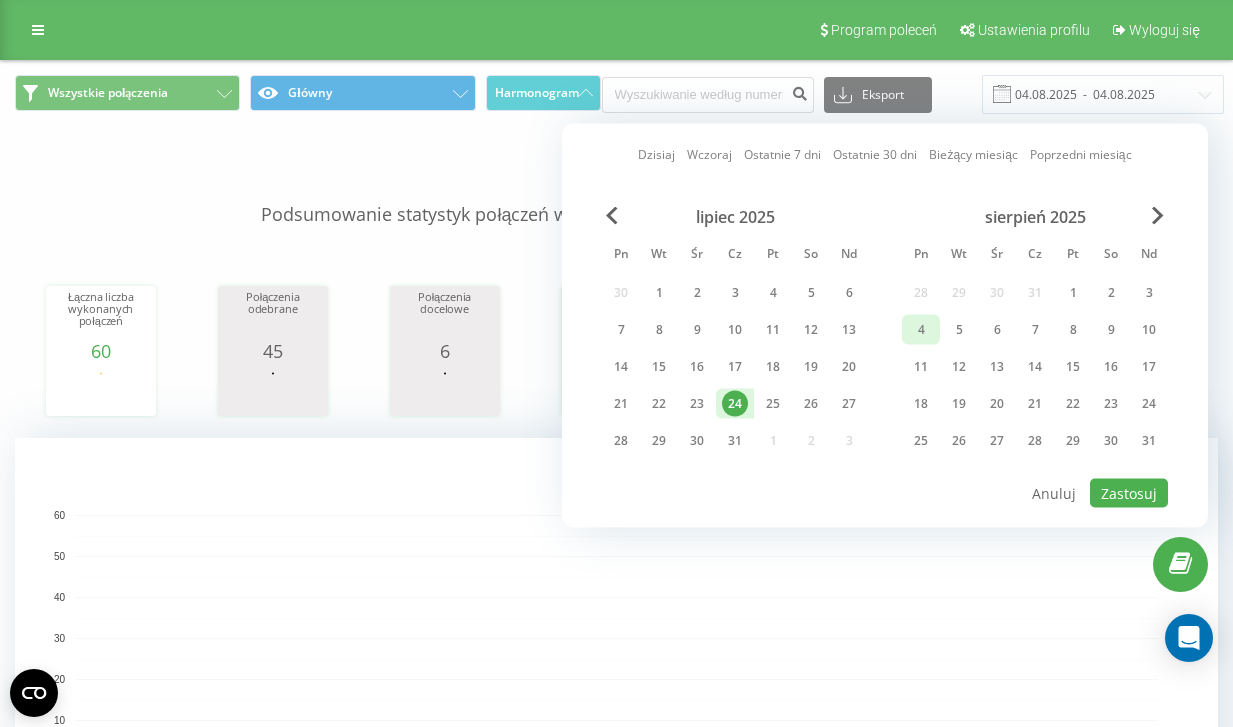click on "4" at bounding box center [921, 330] 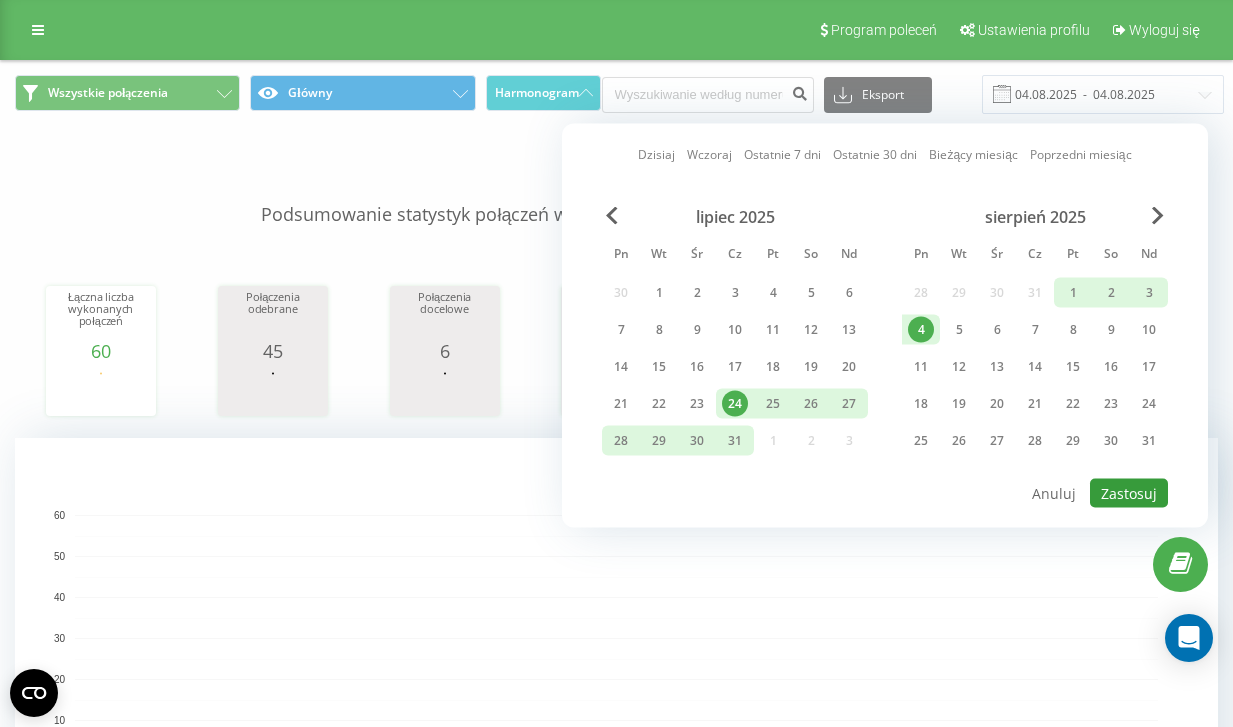 click on "Zastosuj" at bounding box center [1129, 493] 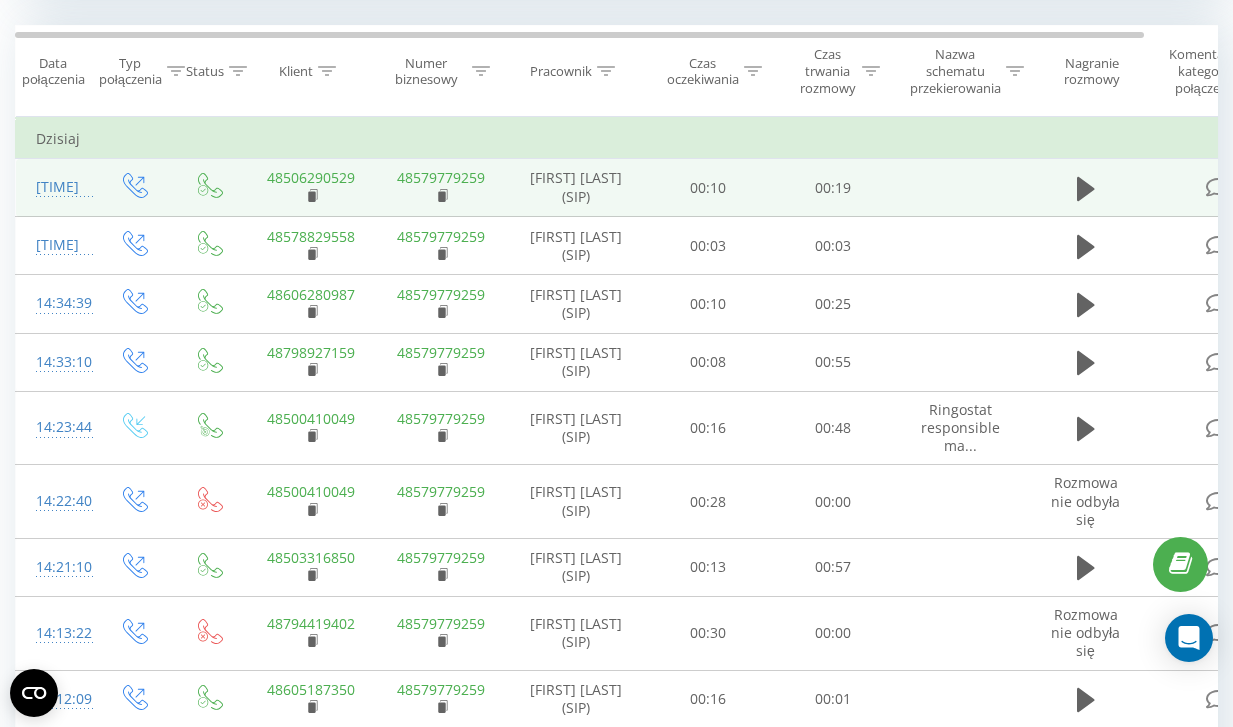 scroll, scrollTop: 0, scrollLeft: 0, axis: both 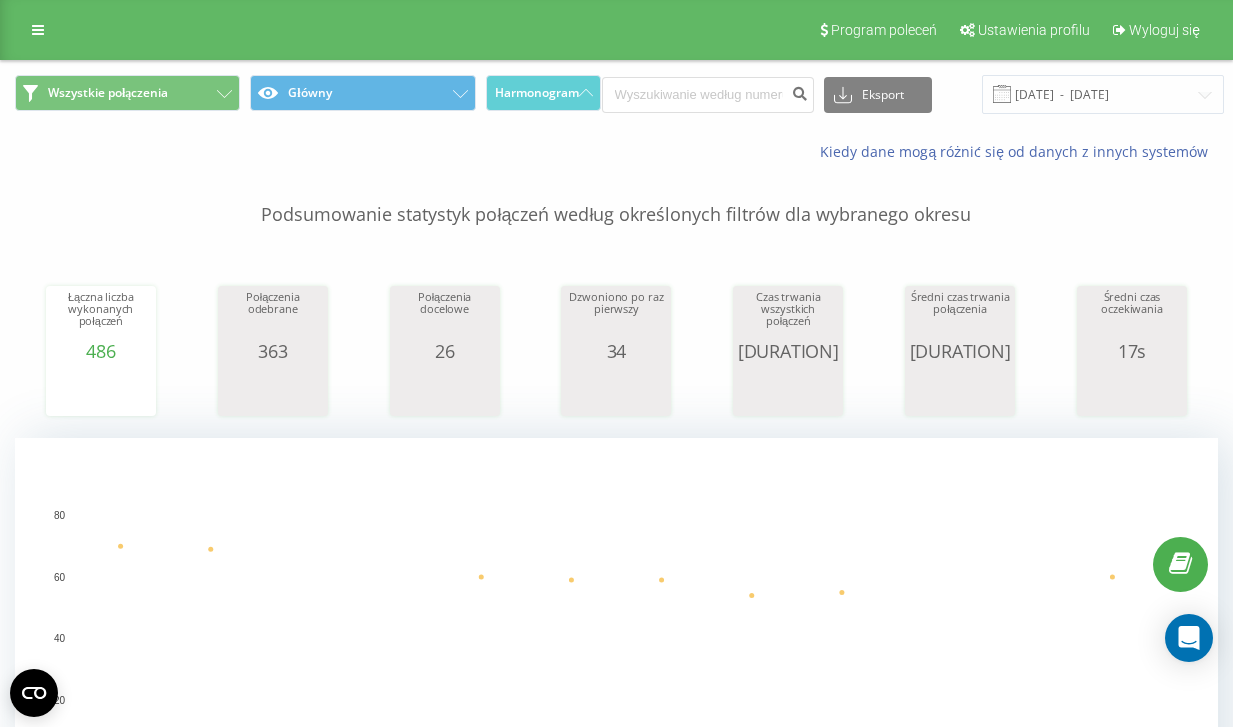 click on "[DATE]  -  [DATE]" at bounding box center [1078, 94] 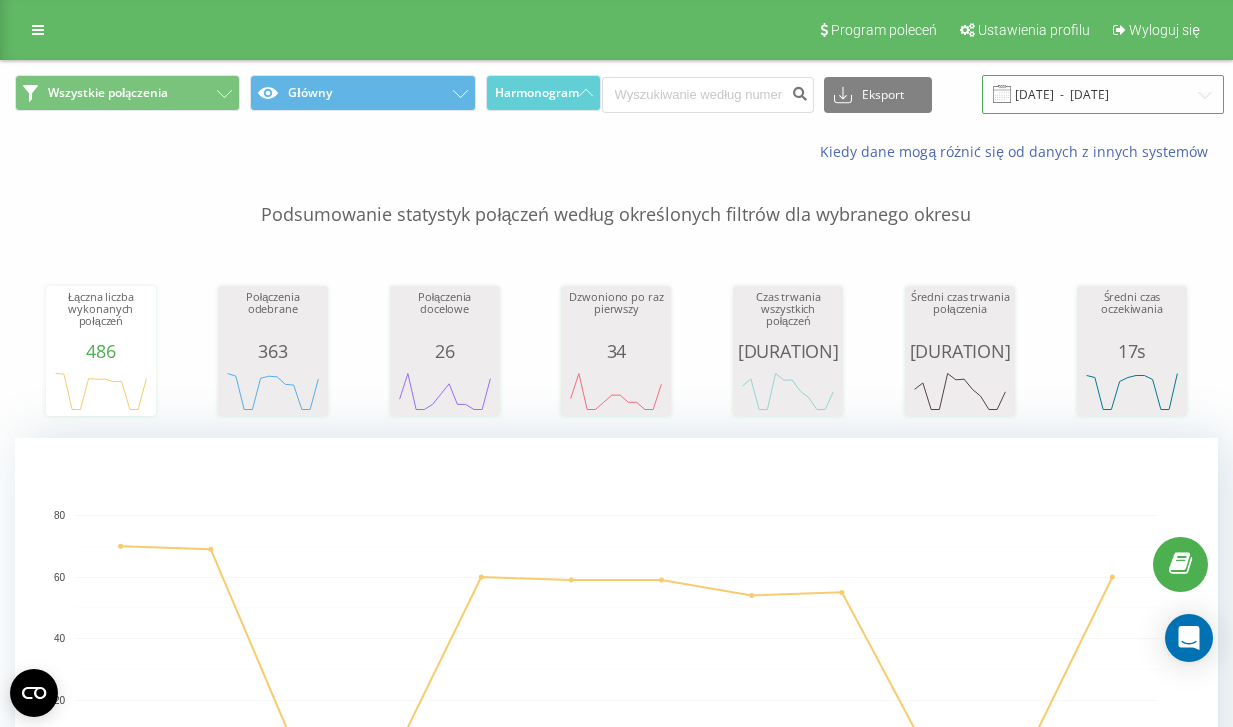 click on "[DATE]  -  [DATE]" at bounding box center [1103, 94] 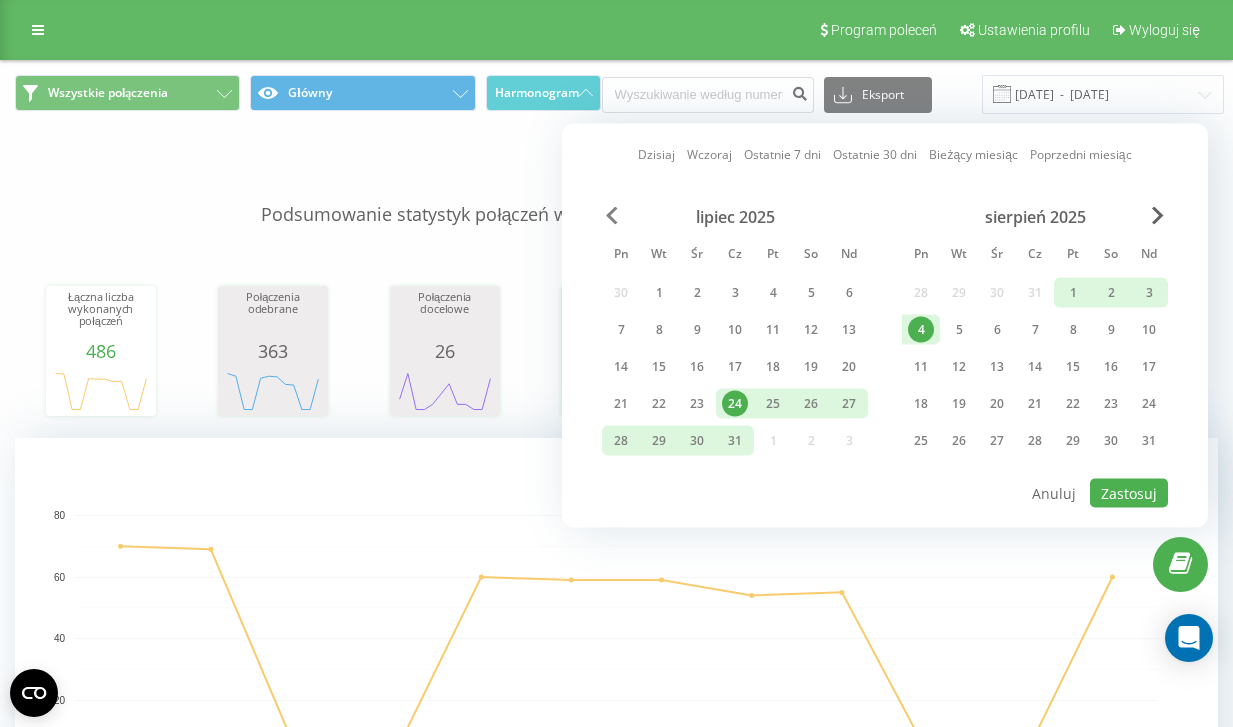 click at bounding box center (612, 216) 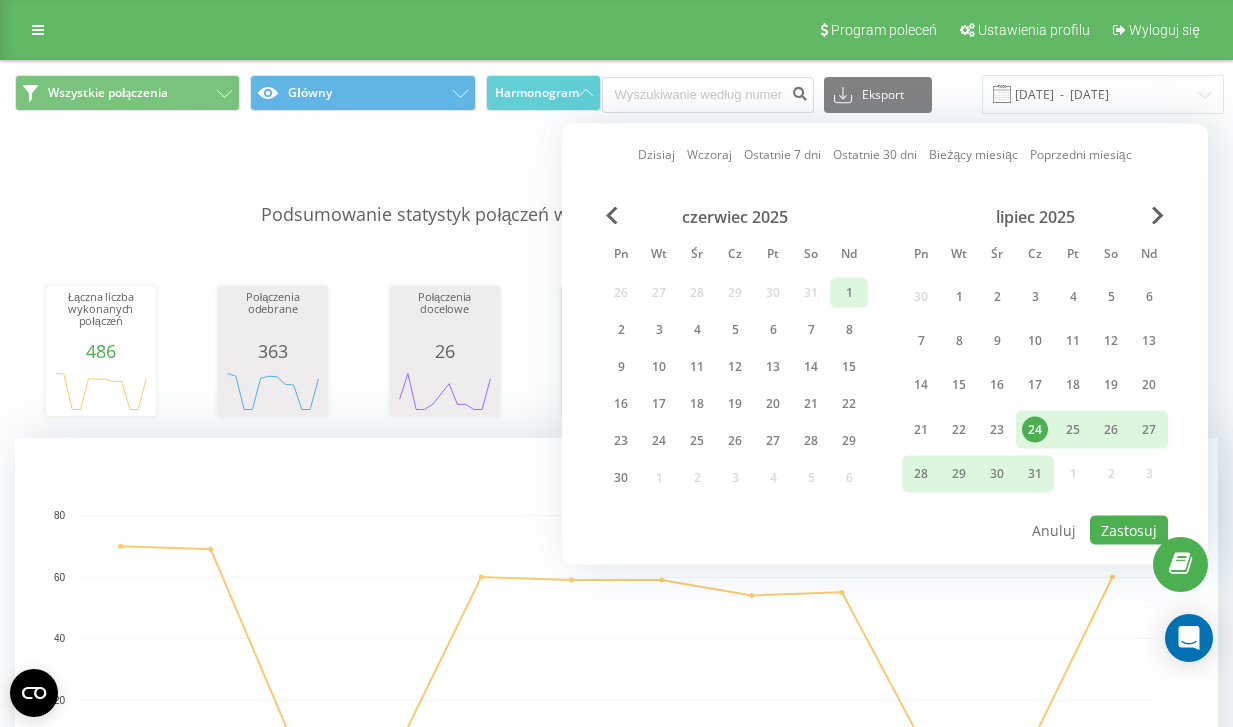 click on "1" at bounding box center (849, 293) 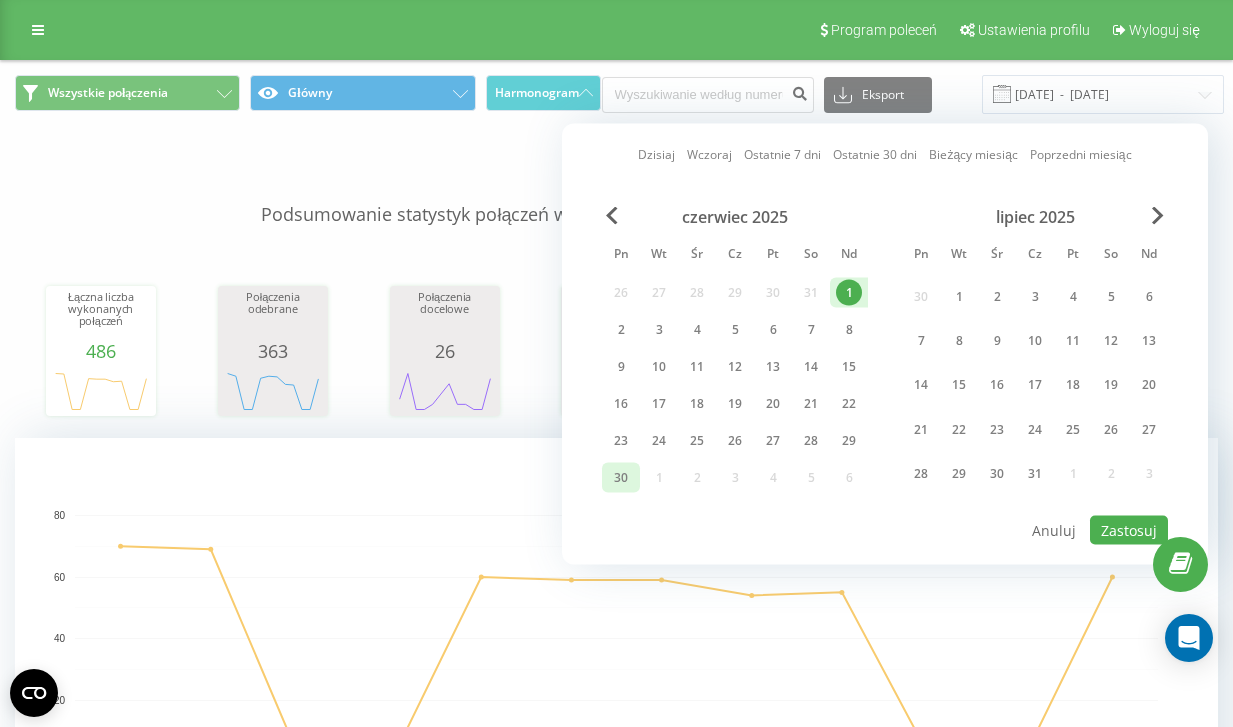 click on "30" at bounding box center (621, 478) 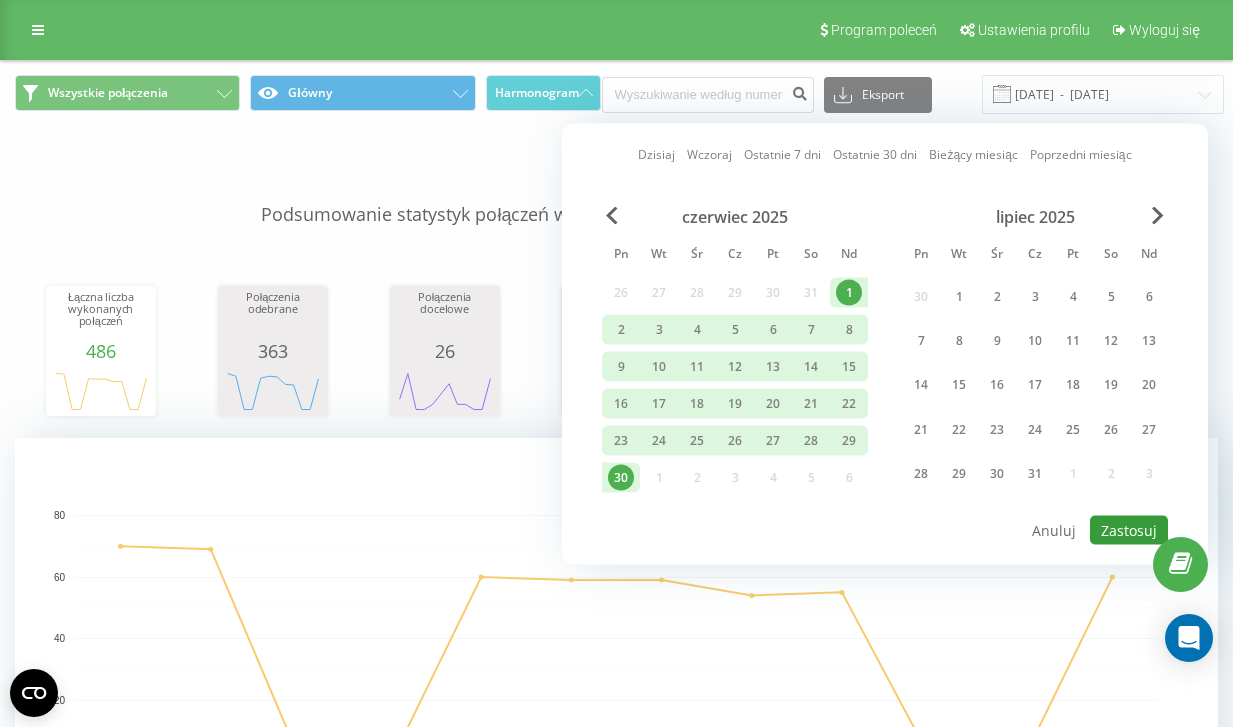click on "Zastosuj" at bounding box center [1129, 530] 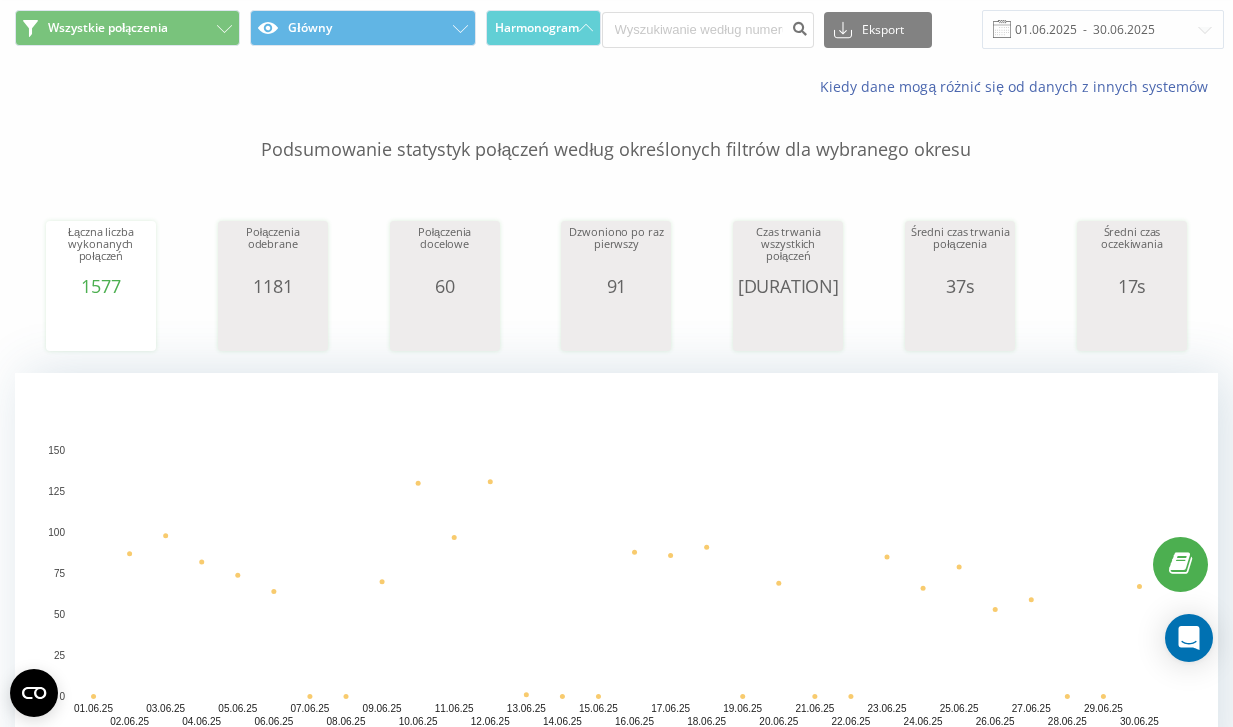 scroll, scrollTop: 0, scrollLeft: 0, axis: both 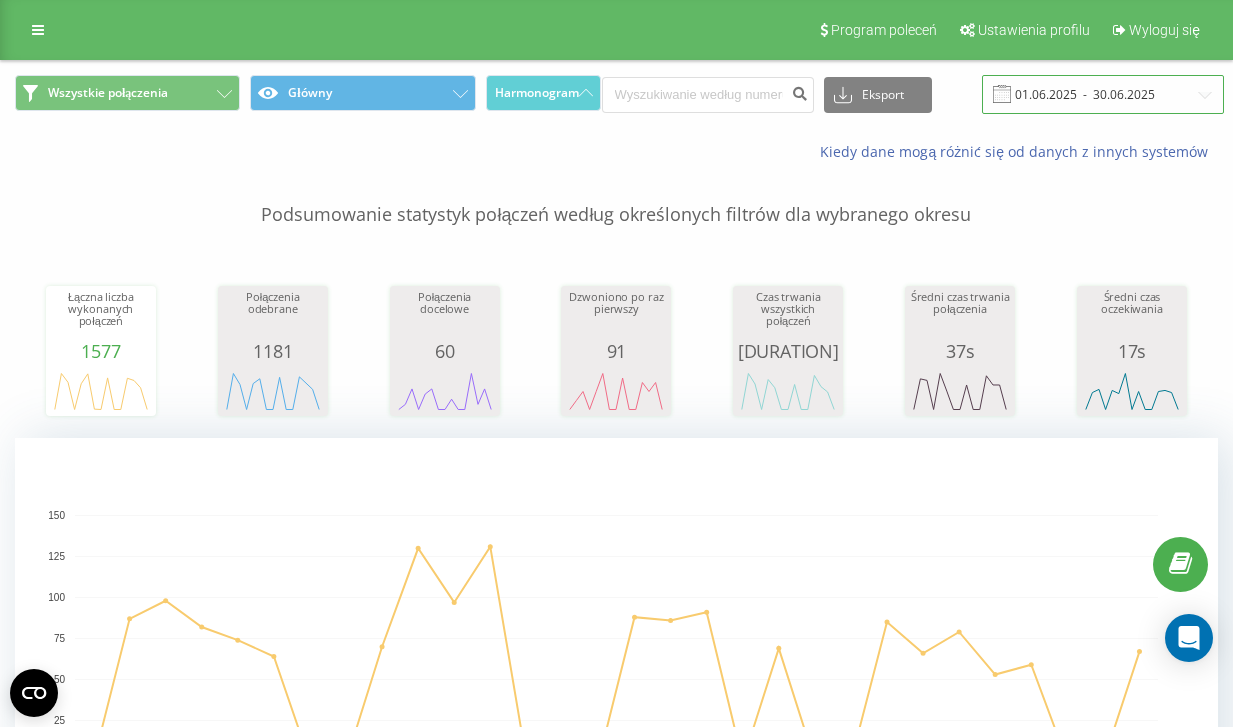 click on "01.06.2025  -  30.06.2025" at bounding box center (1103, 94) 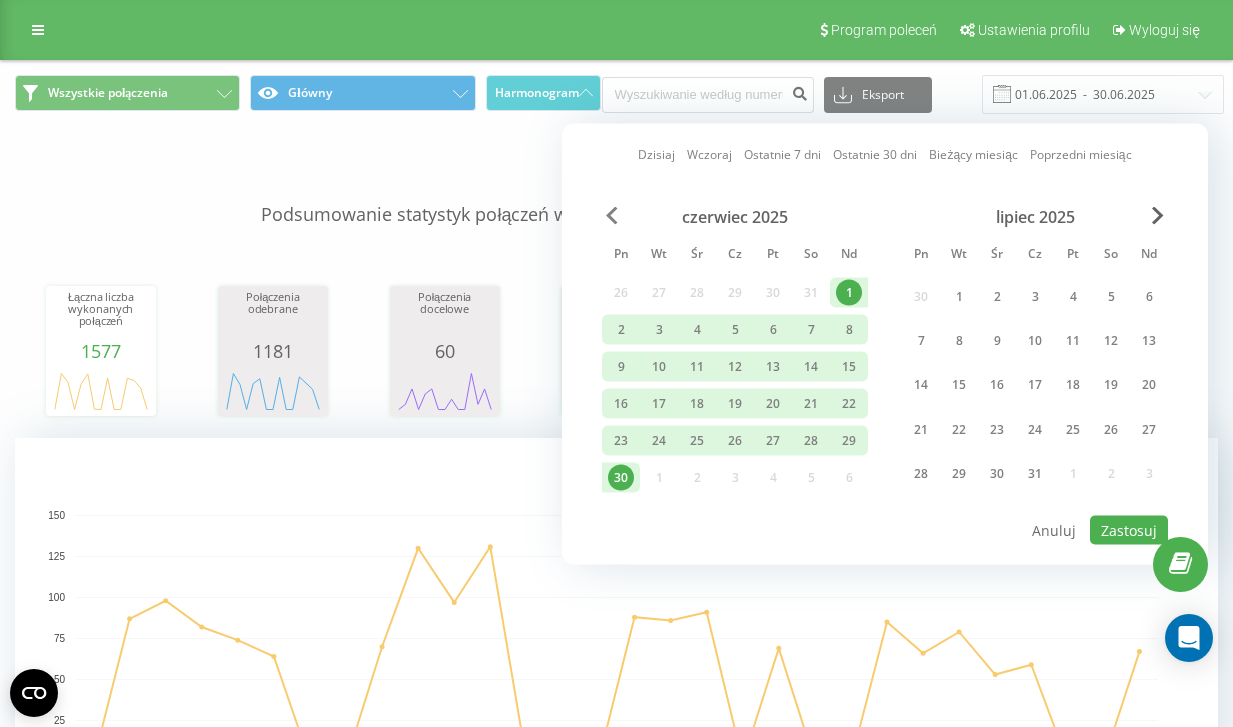 click at bounding box center (612, 216) 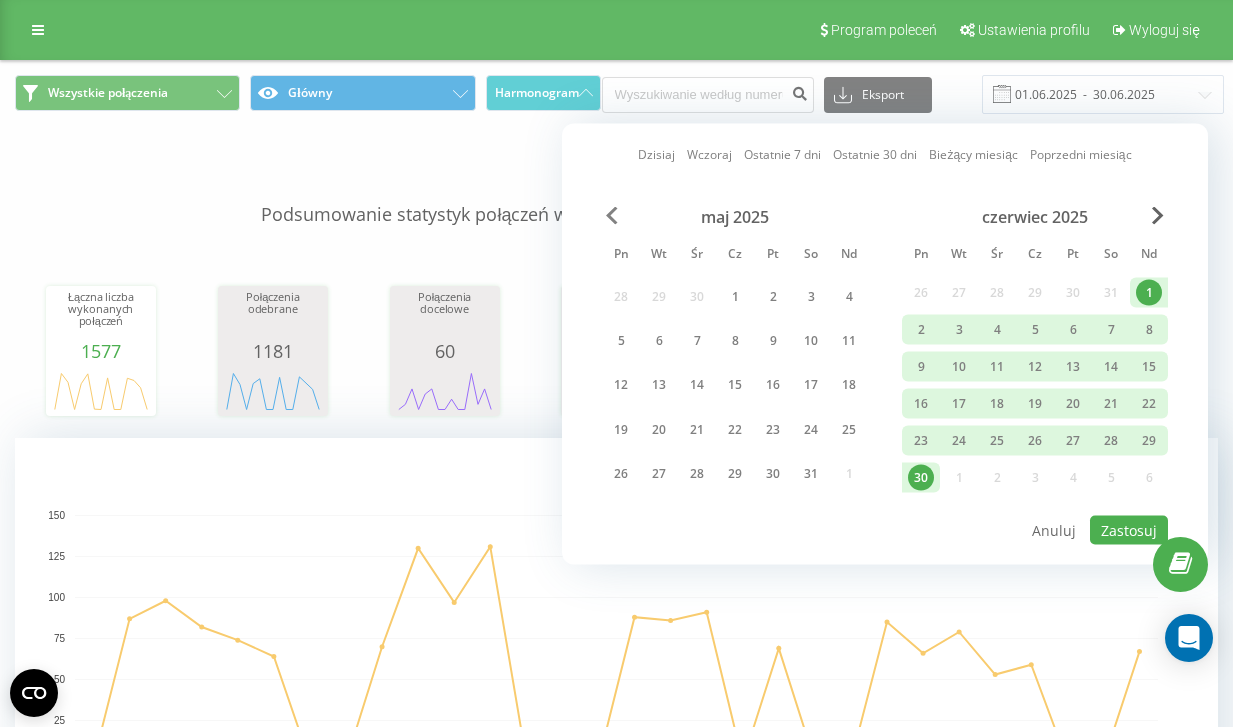 click at bounding box center [612, 216] 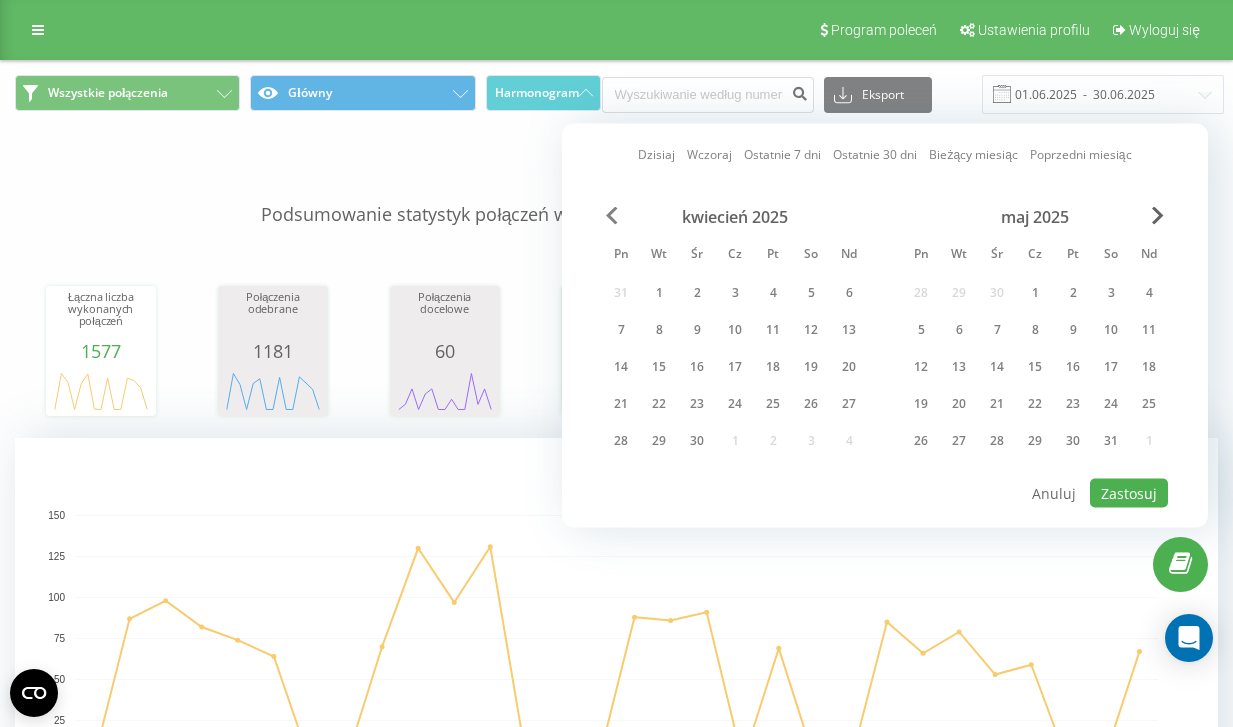 click at bounding box center (612, 216) 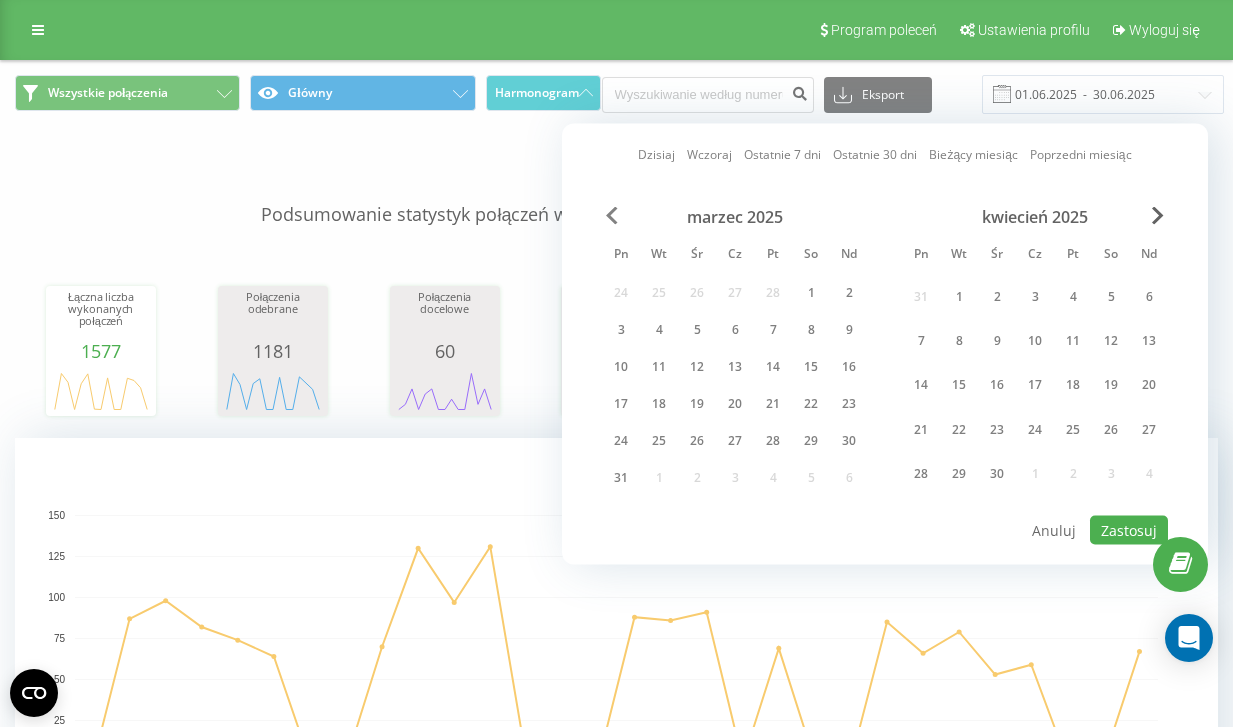 click at bounding box center [612, 216] 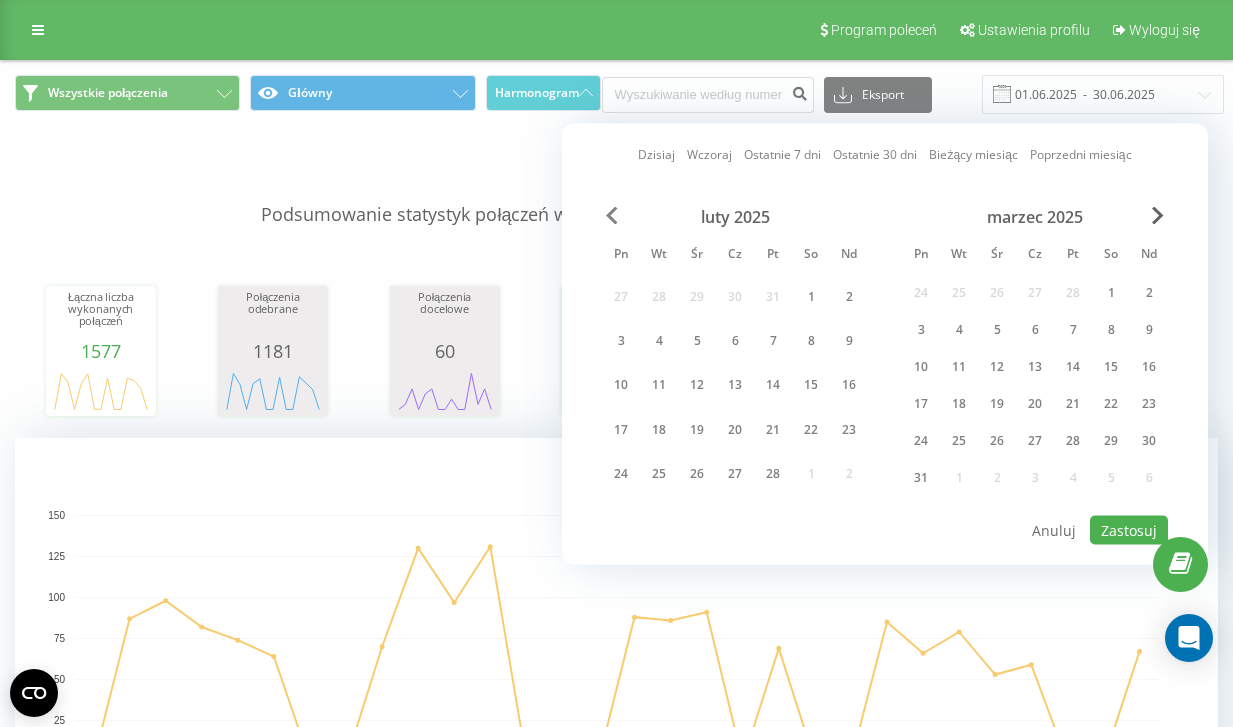click at bounding box center (612, 216) 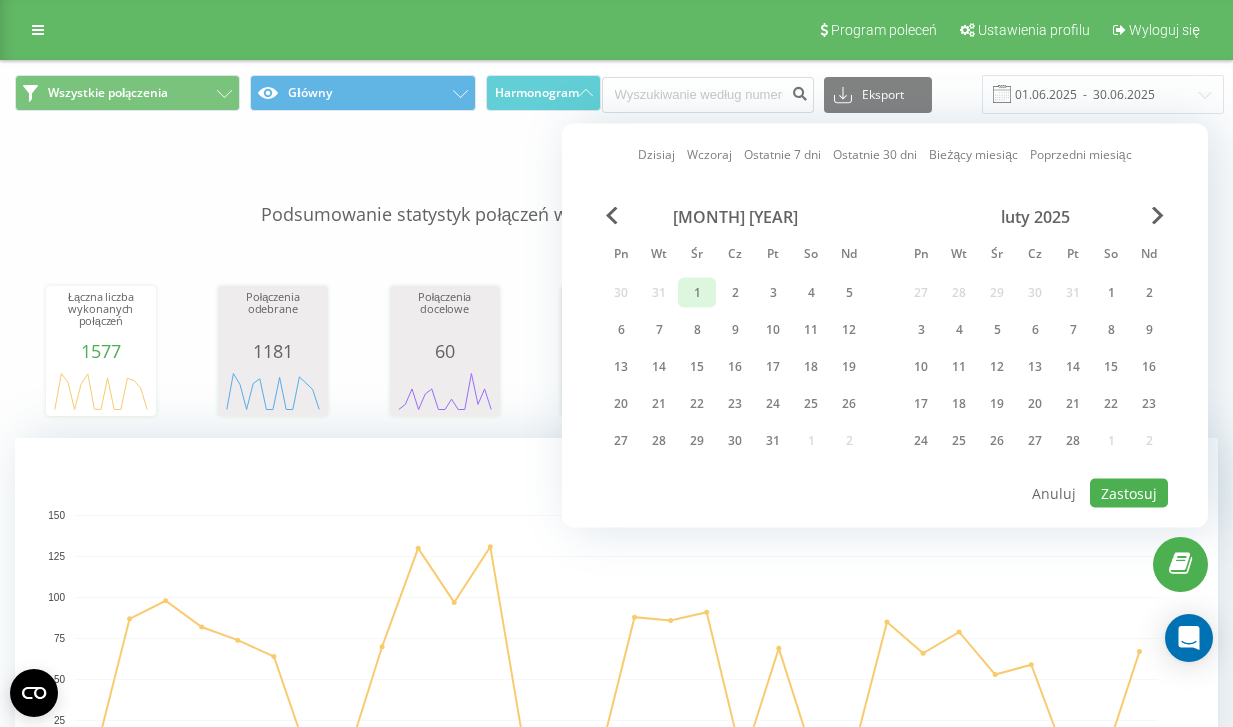 drag, startPoint x: 703, startPoint y: 290, endPoint x: 703, endPoint y: 305, distance: 15 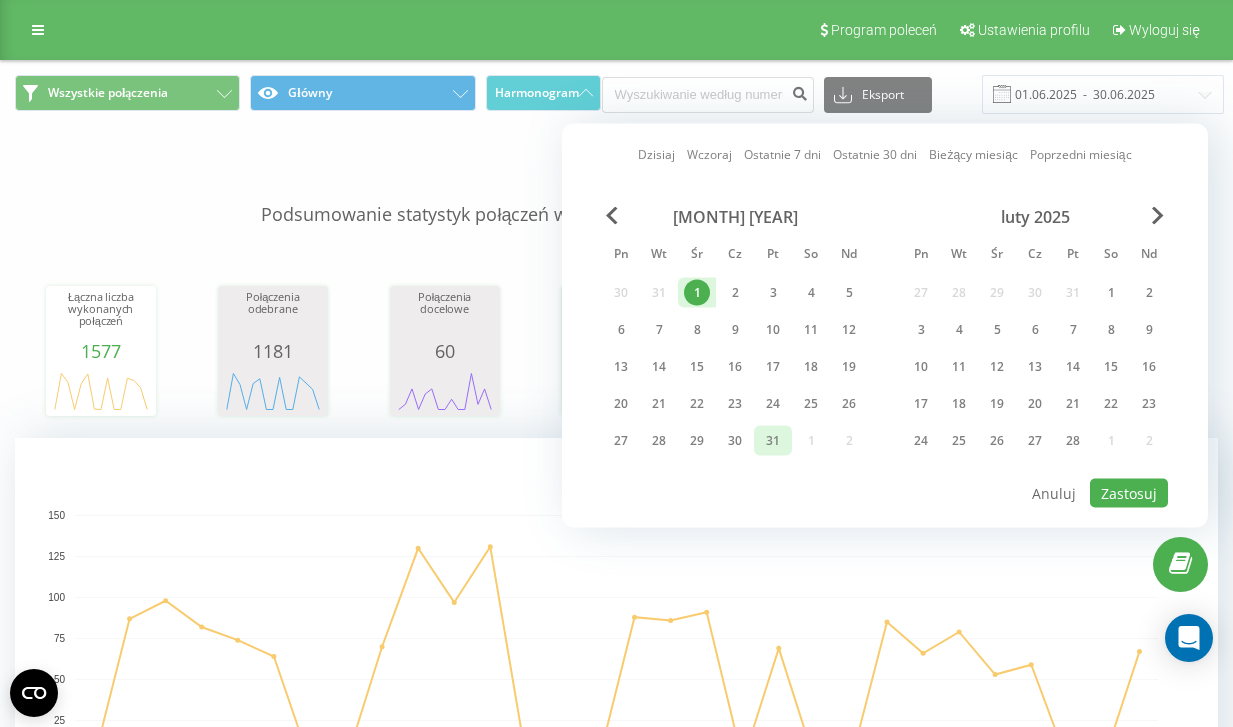 click on "31" at bounding box center [773, 441] 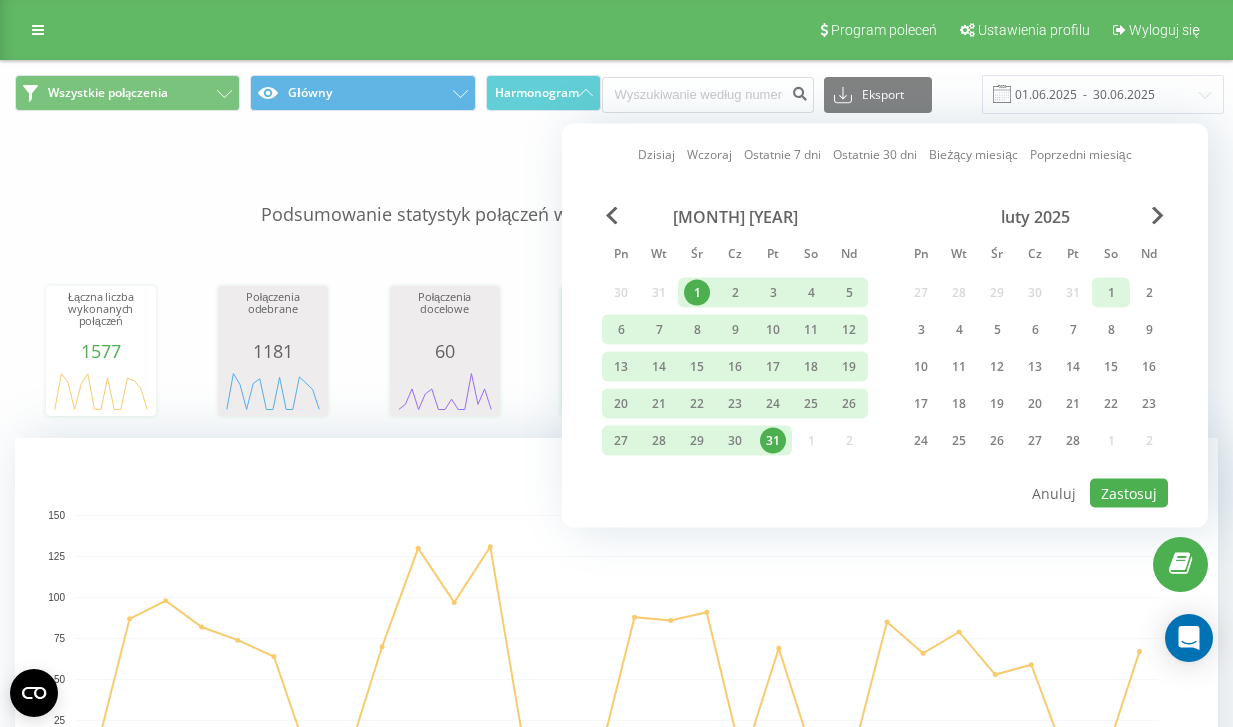 click on "1" at bounding box center (1111, 293) 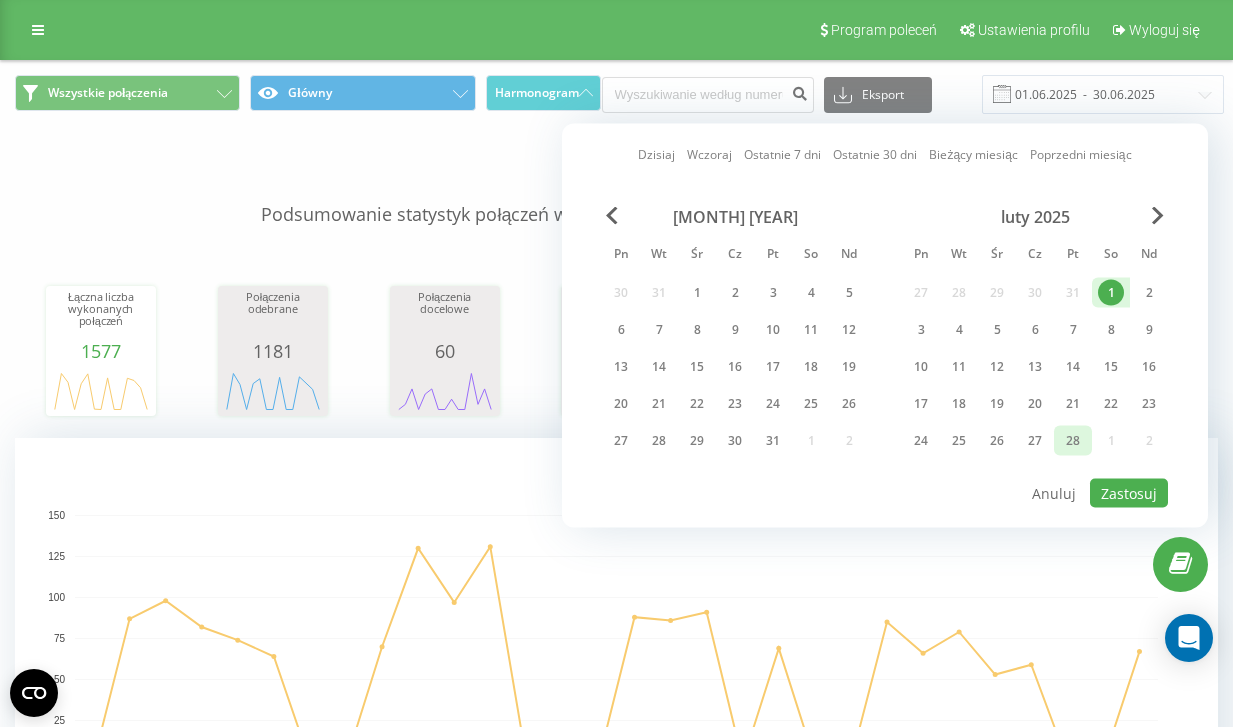 click on "28" at bounding box center (1073, 441) 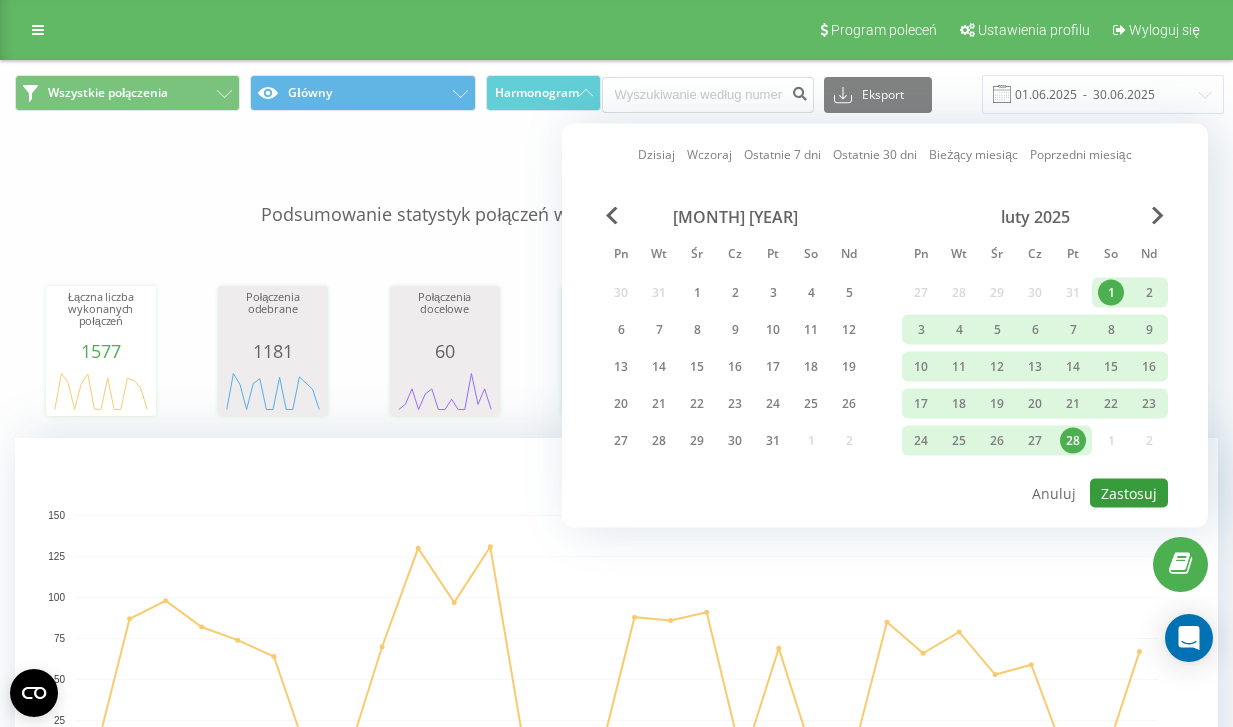 click on "Zastosuj" at bounding box center [1129, 493] 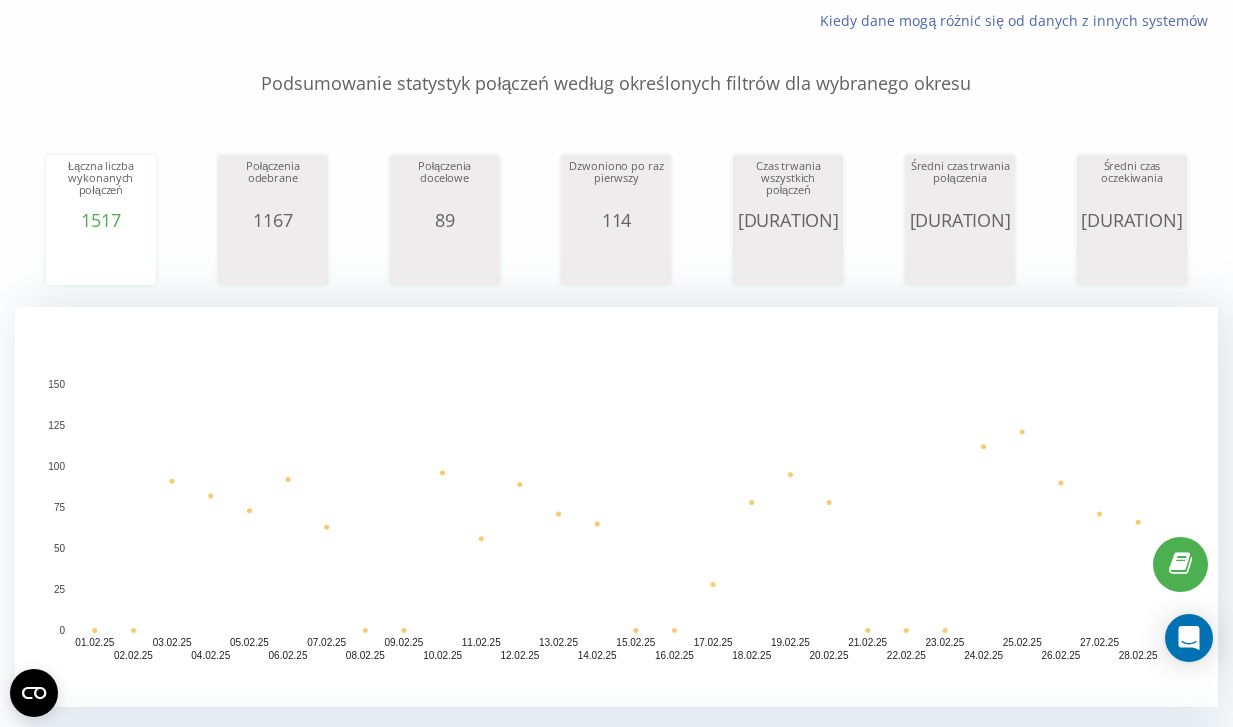scroll, scrollTop: 0, scrollLeft: 0, axis: both 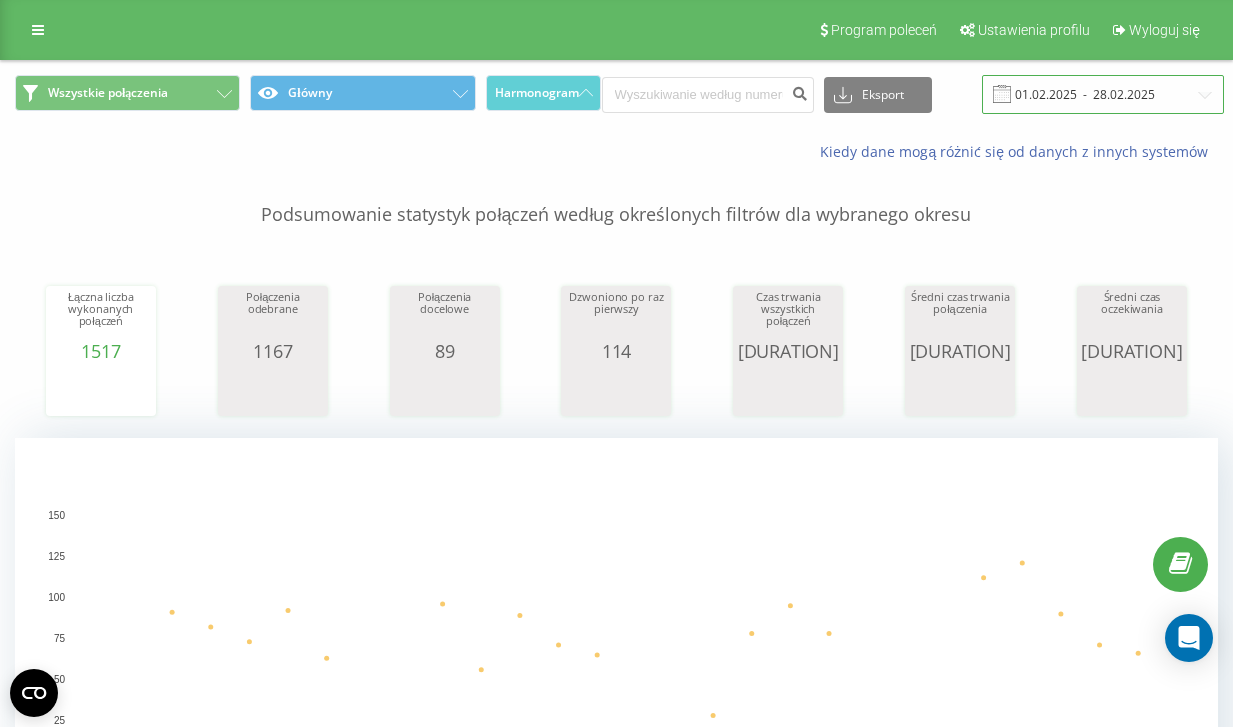 click on "01.02.2025  -  28.02.2025" at bounding box center (1103, 94) 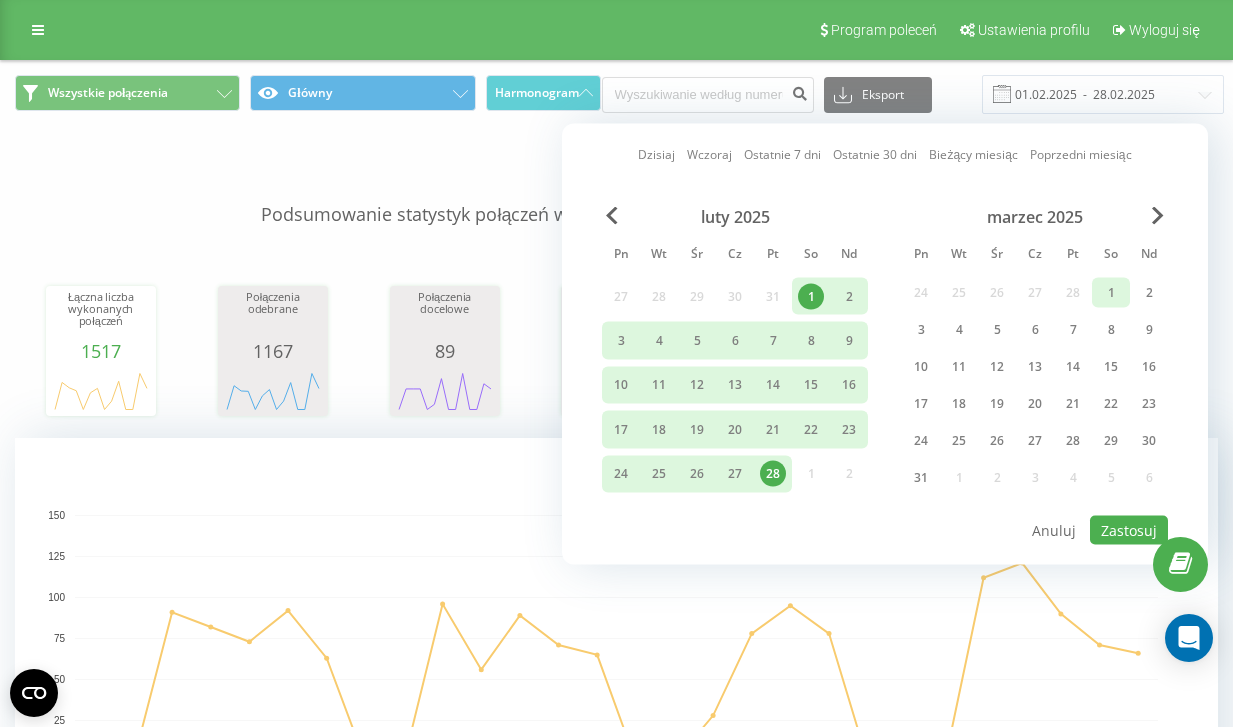 click on "1" at bounding box center [1111, 293] 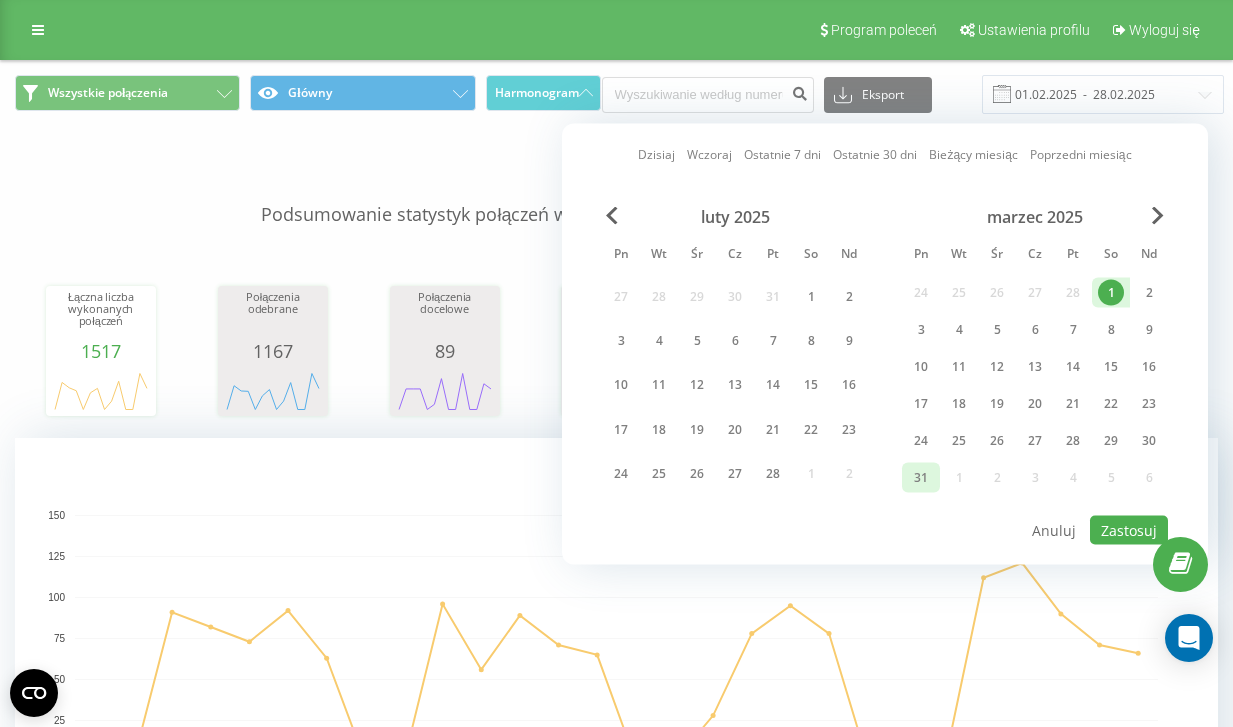 click on "31" at bounding box center [921, 478] 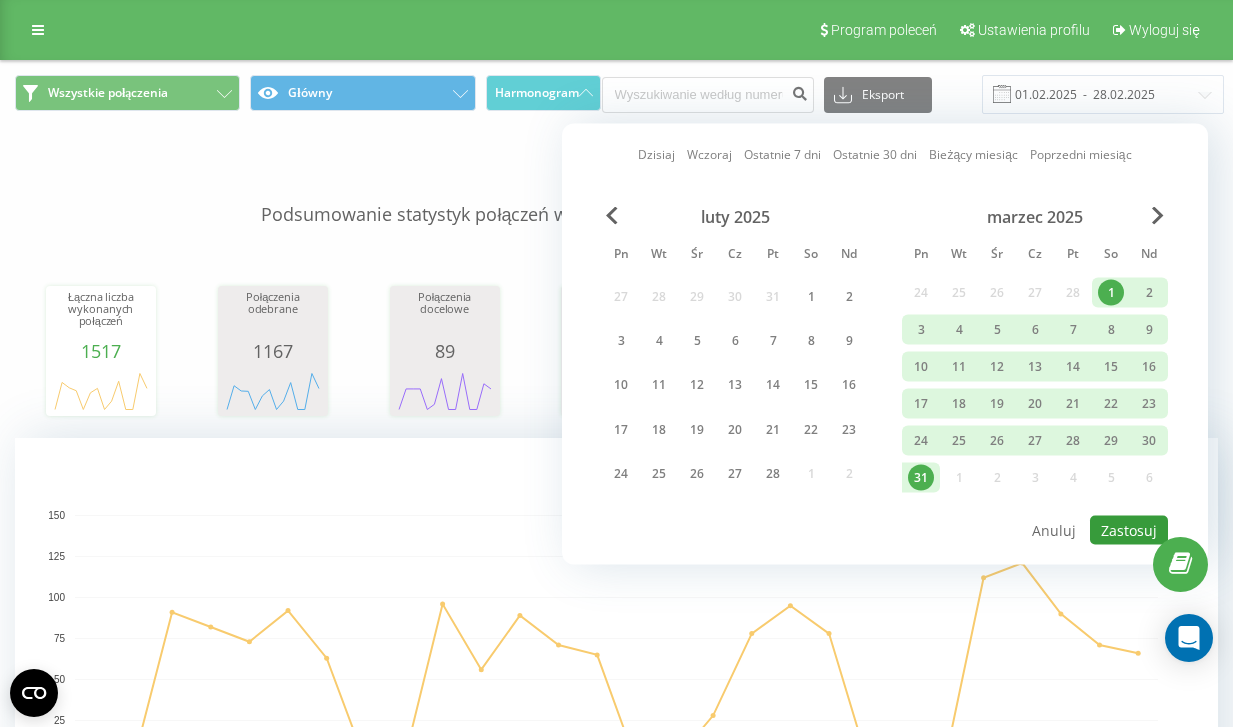click on "Zastosuj" at bounding box center [1129, 530] 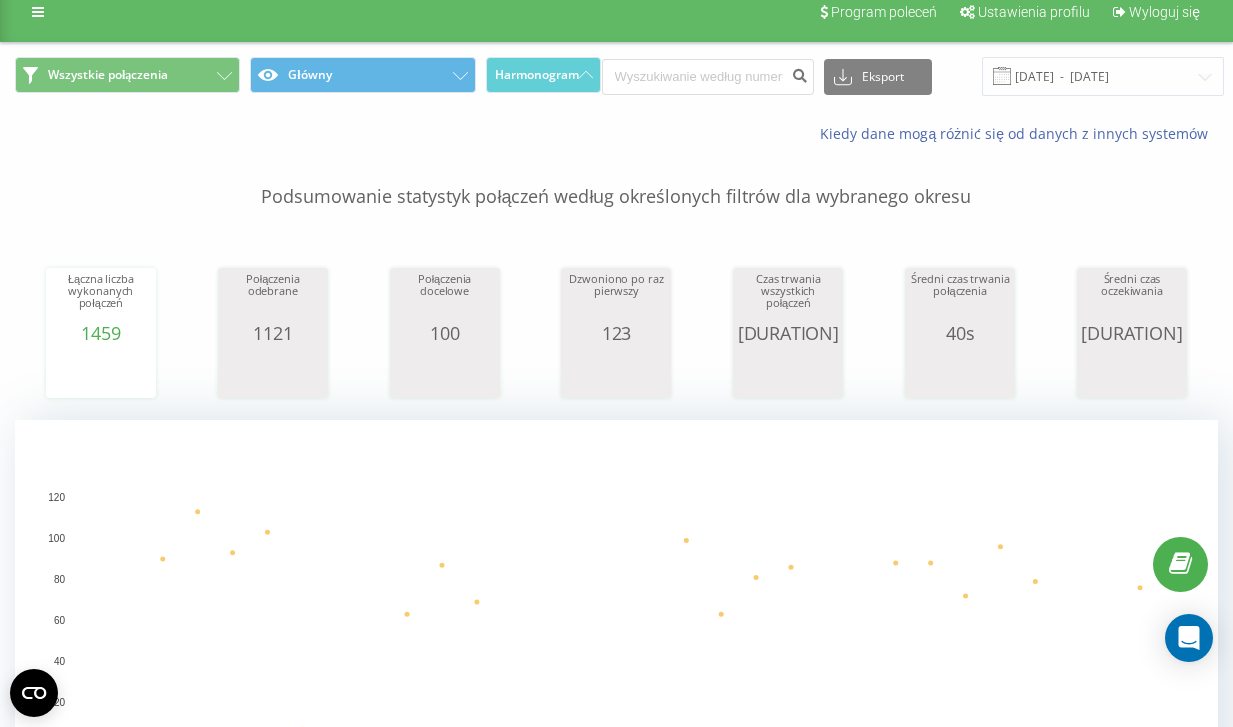 scroll, scrollTop: 41, scrollLeft: 0, axis: vertical 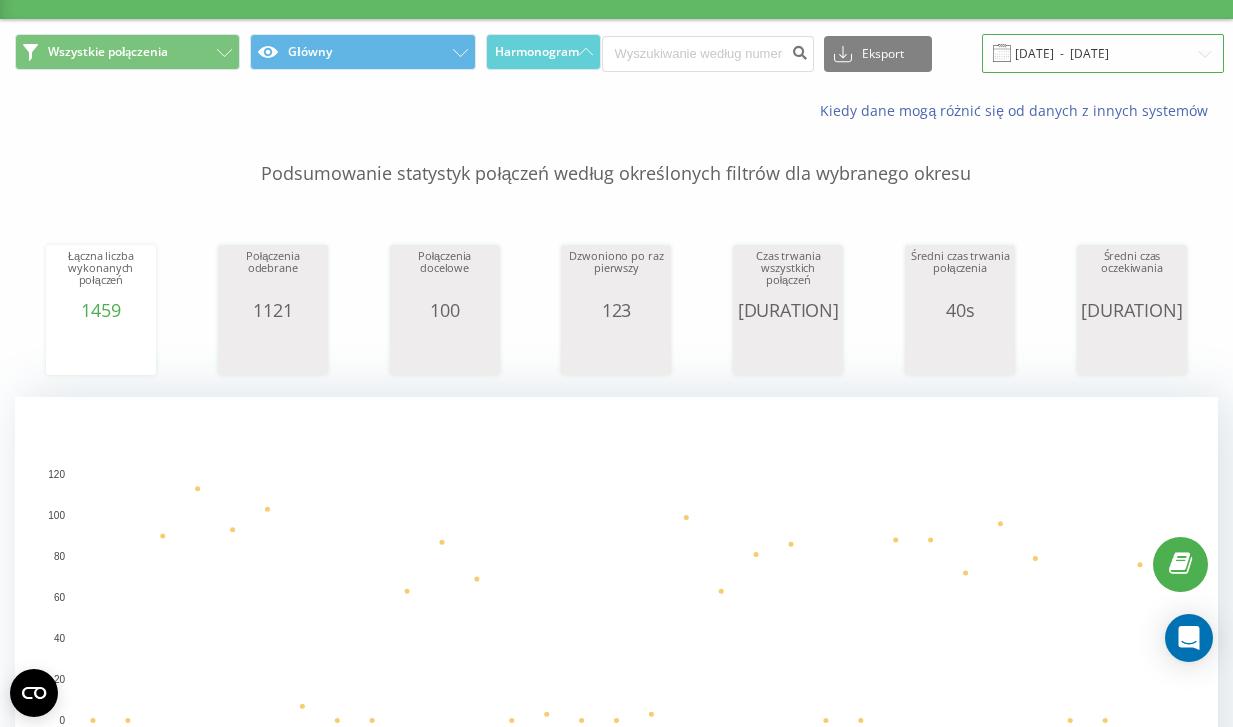 click on "[DATE]  -  [DATE]" at bounding box center [1103, 53] 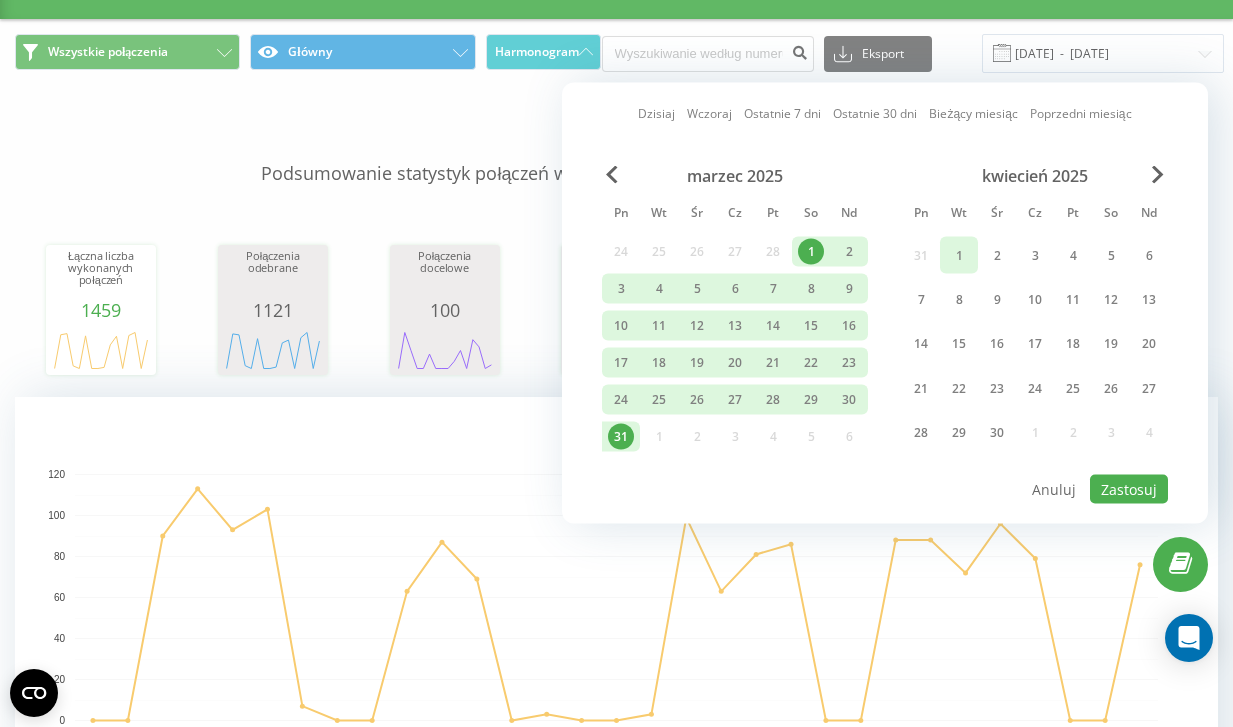 click on "1" at bounding box center [959, 255] 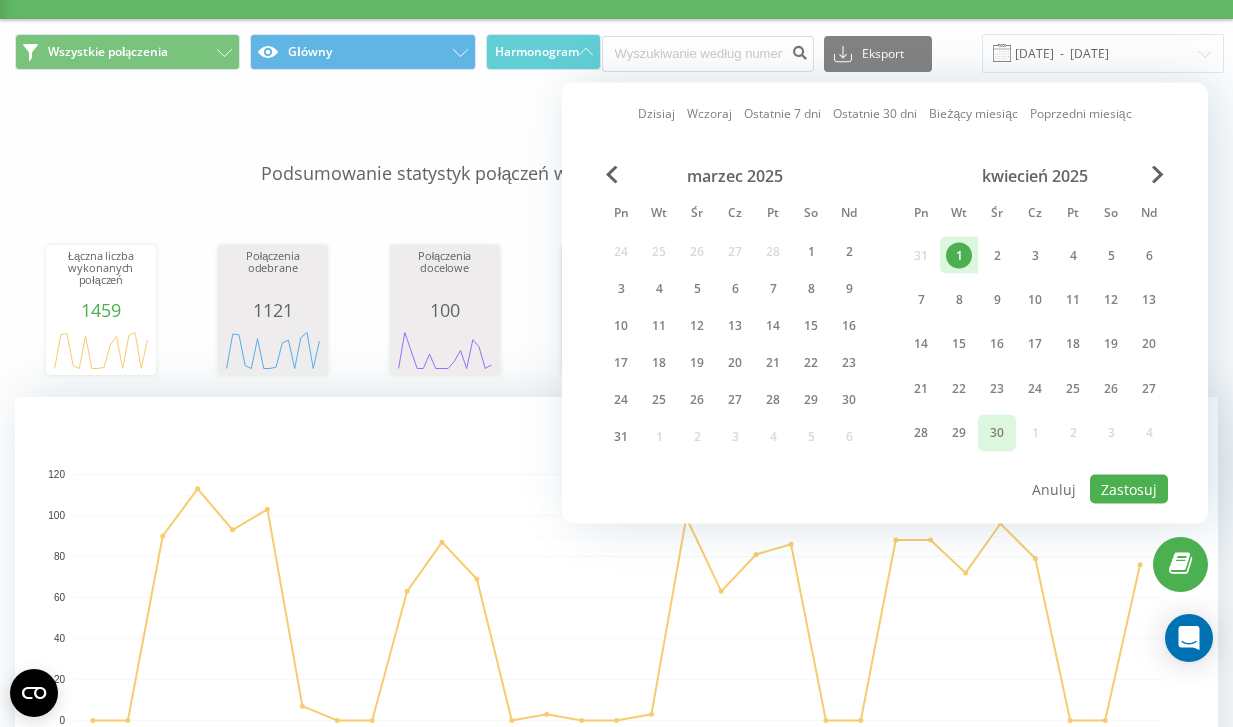 click on "30" at bounding box center [997, 433] 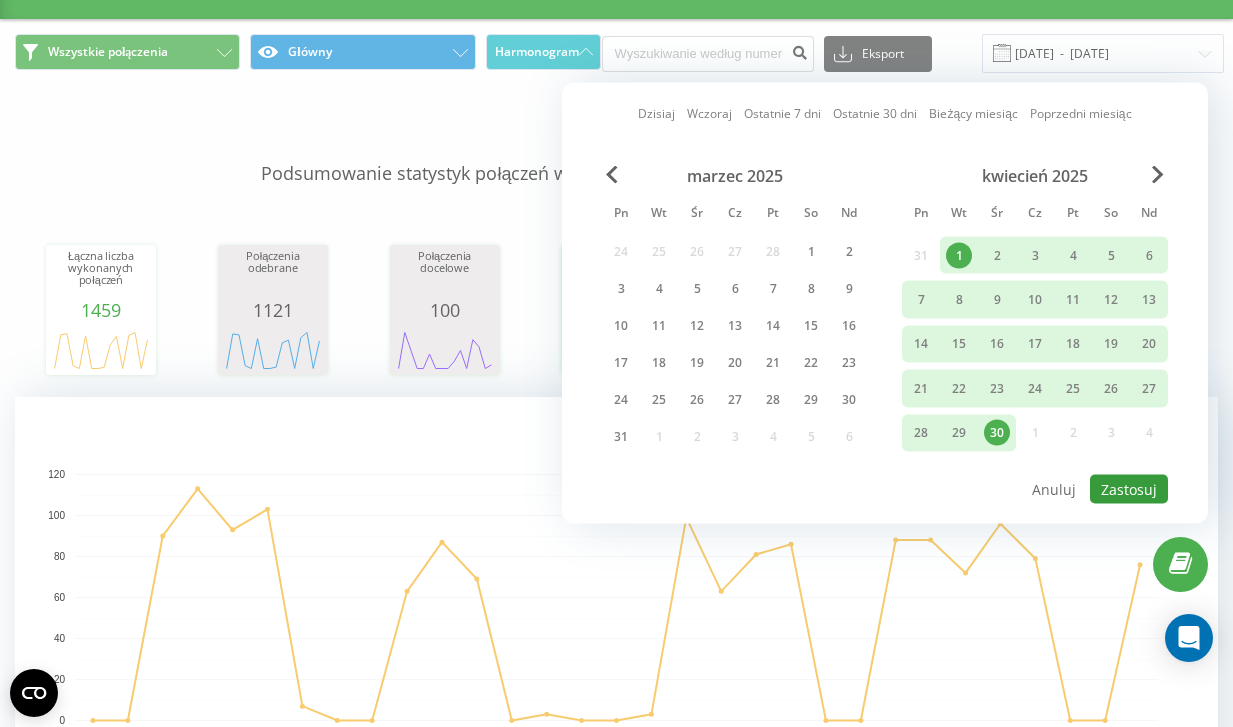click on "Zastosuj" at bounding box center (1129, 489) 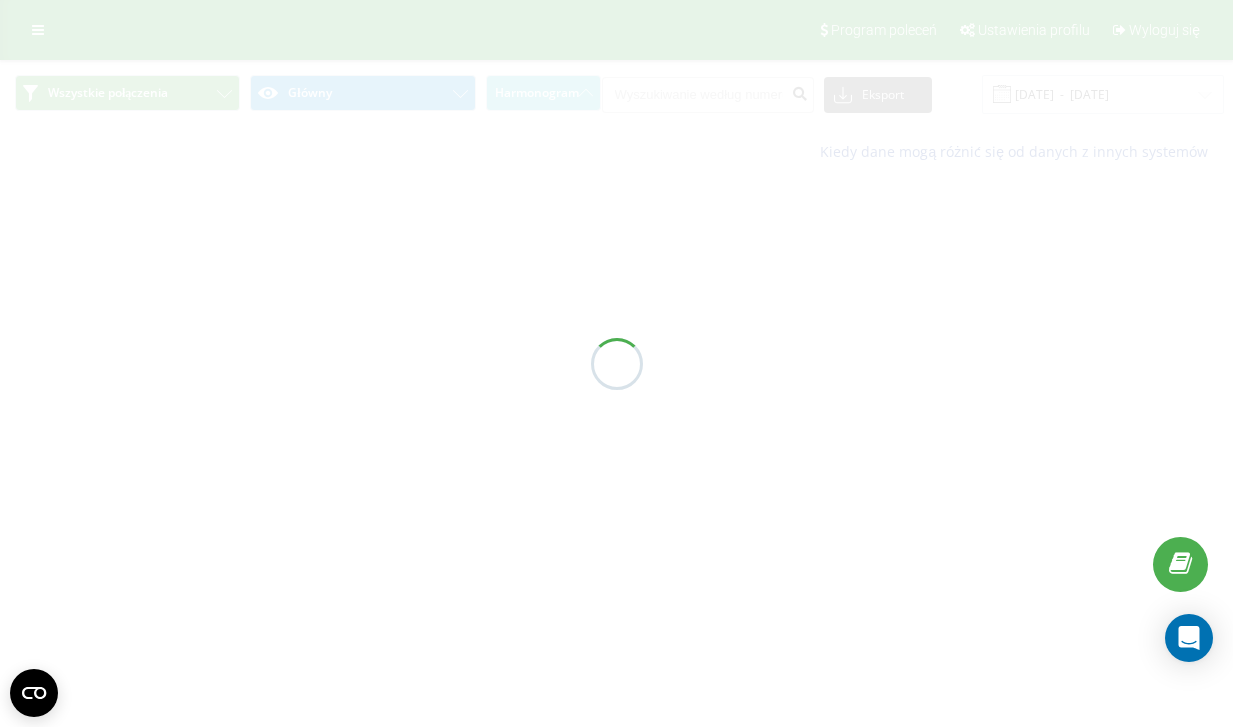 scroll, scrollTop: 0, scrollLeft: 0, axis: both 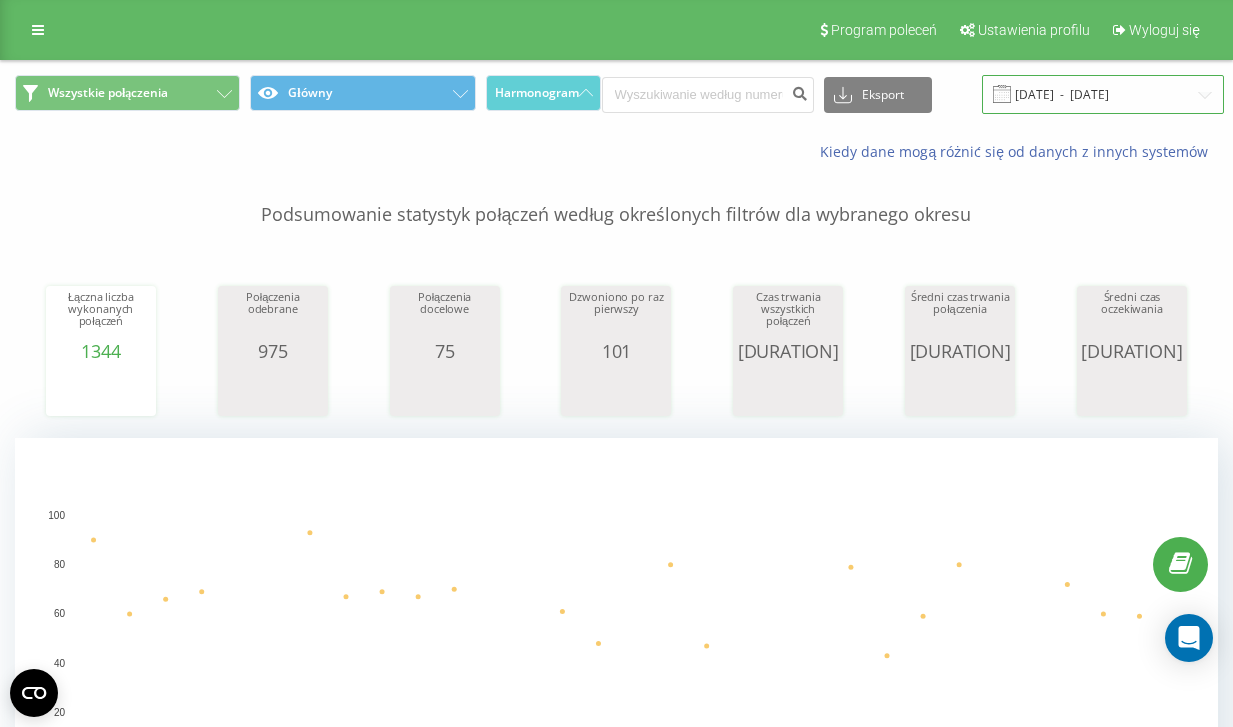 click on "[DATE]  -  [DATE]" at bounding box center [1103, 94] 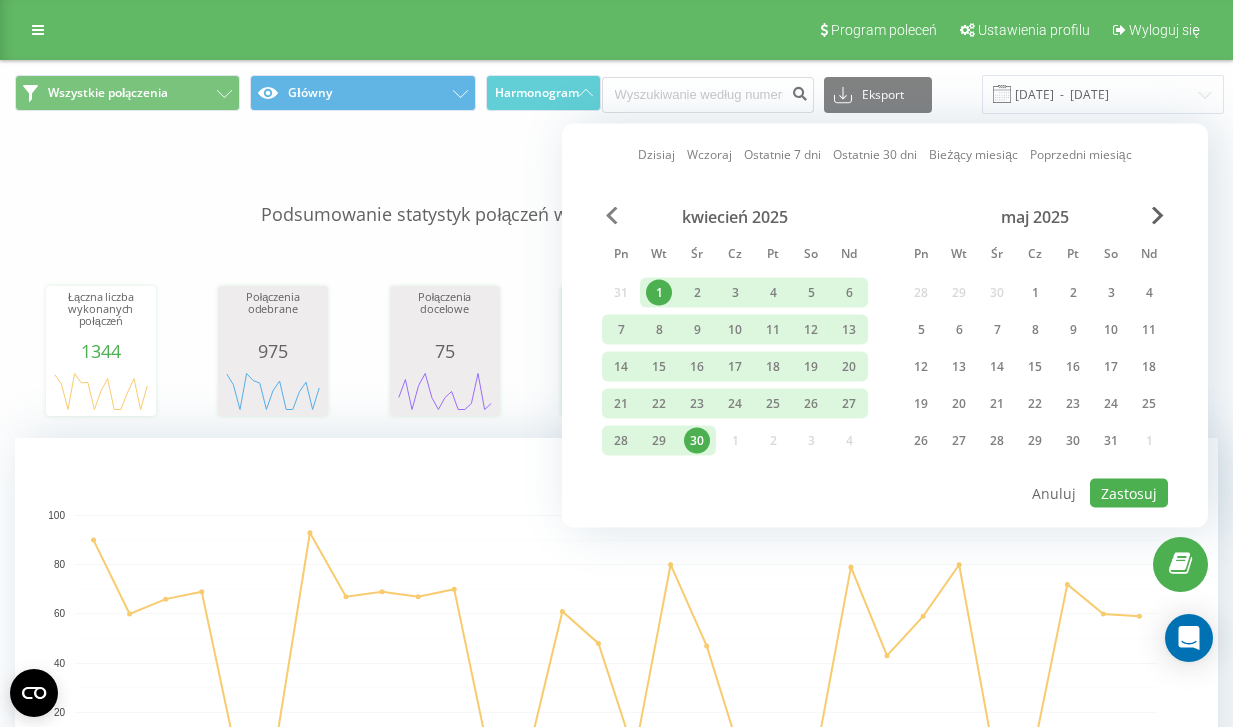 click at bounding box center [612, 216] 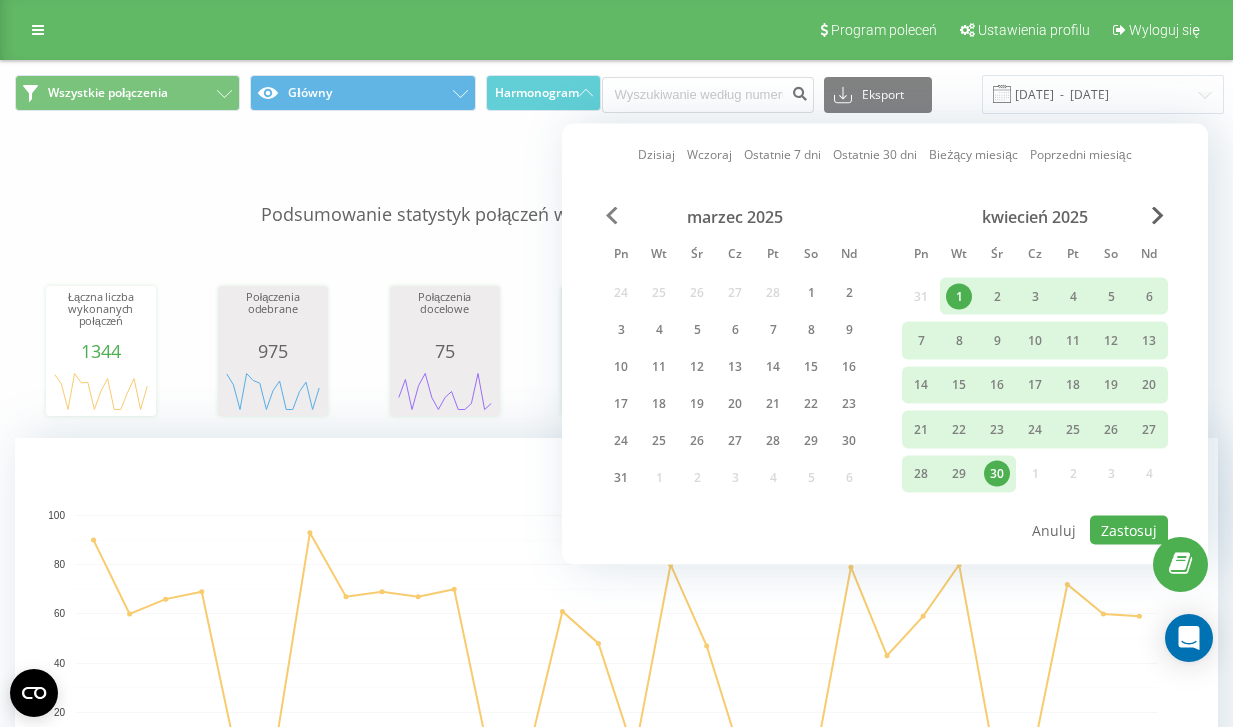 click at bounding box center [612, 216] 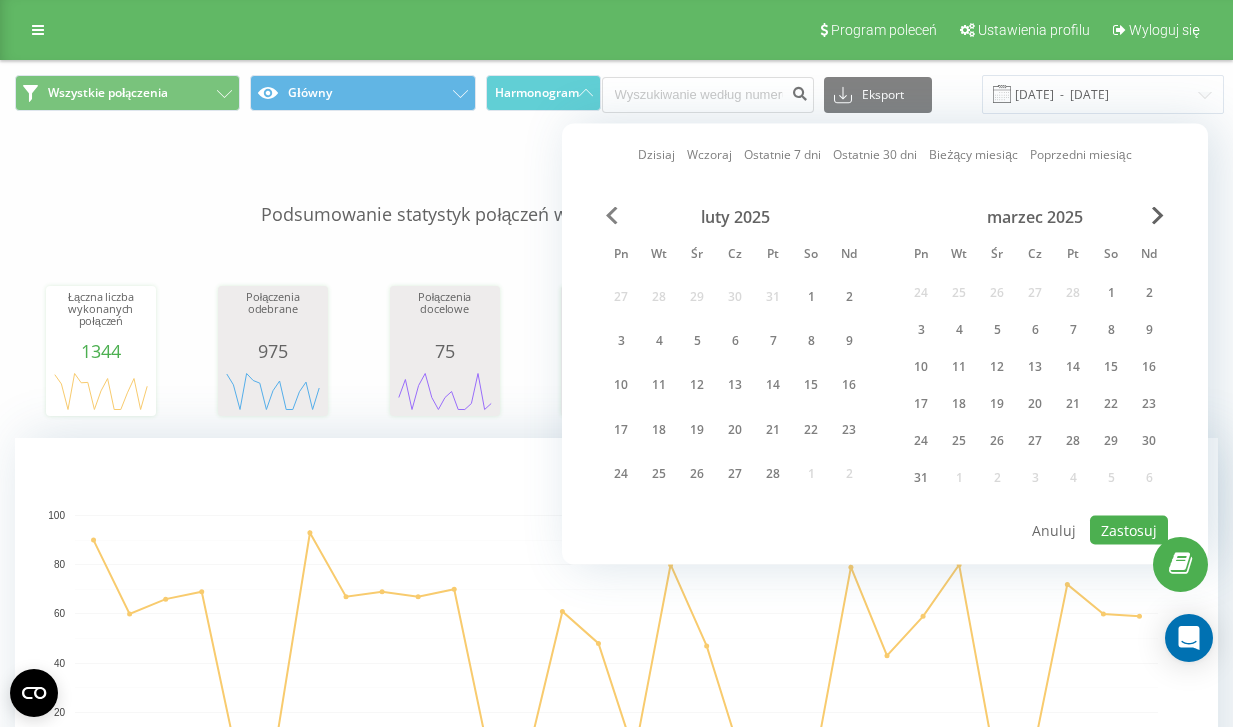 click at bounding box center [612, 216] 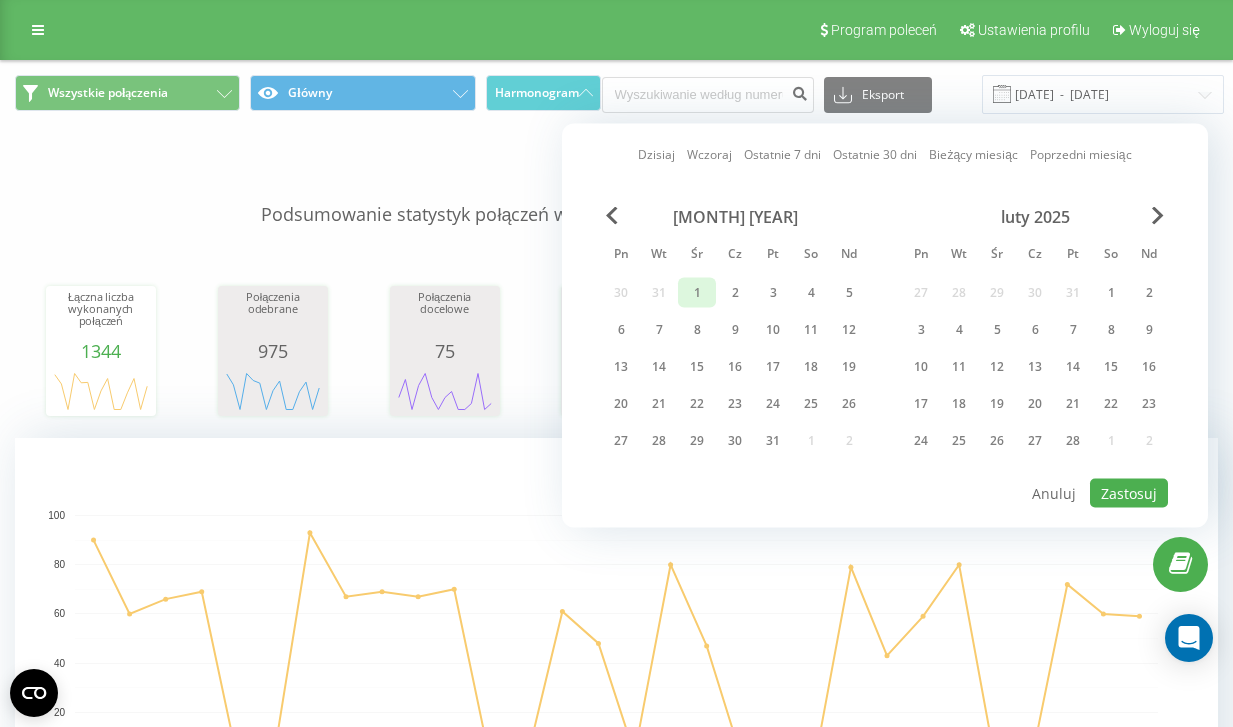 click on "1" at bounding box center (697, 293) 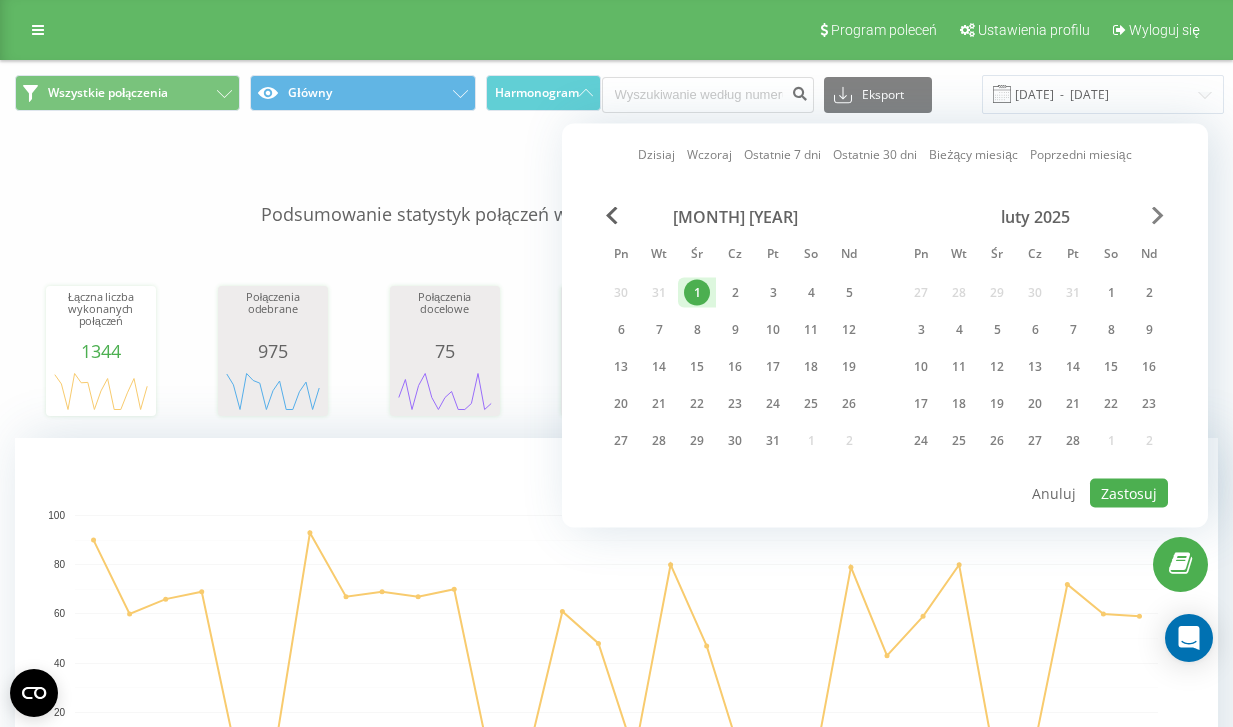 click at bounding box center (1158, 216) 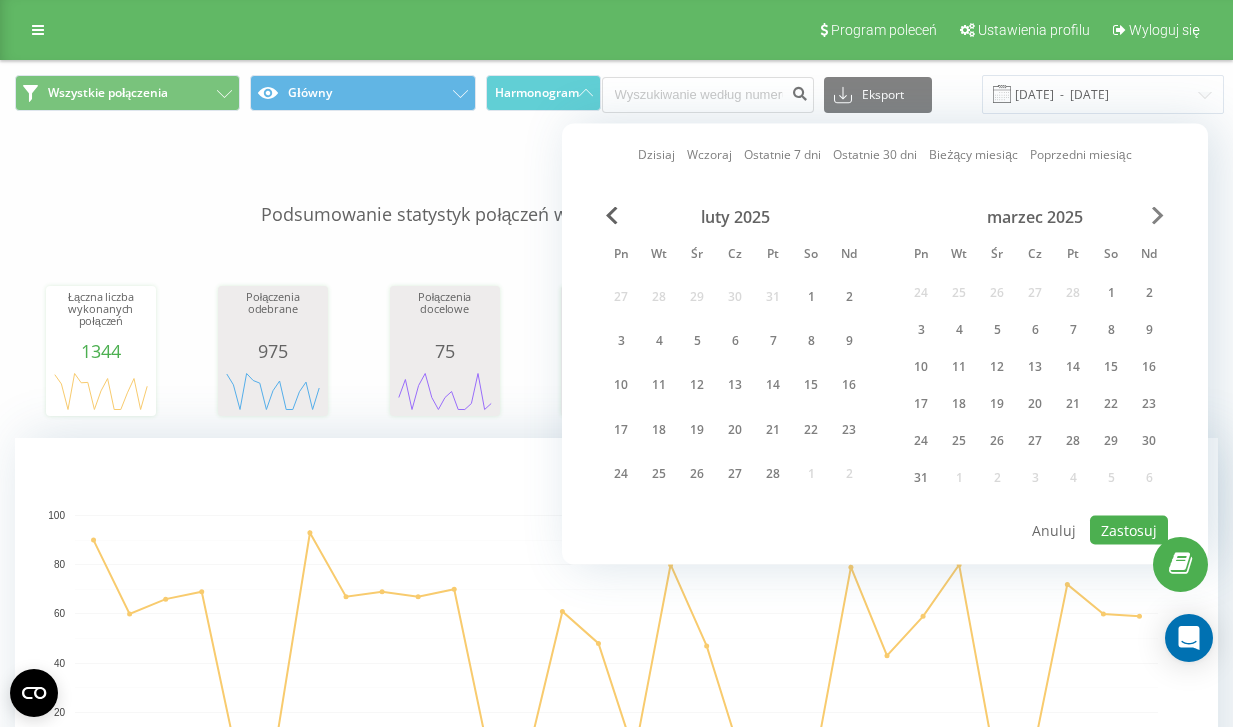 click at bounding box center (1158, 216) 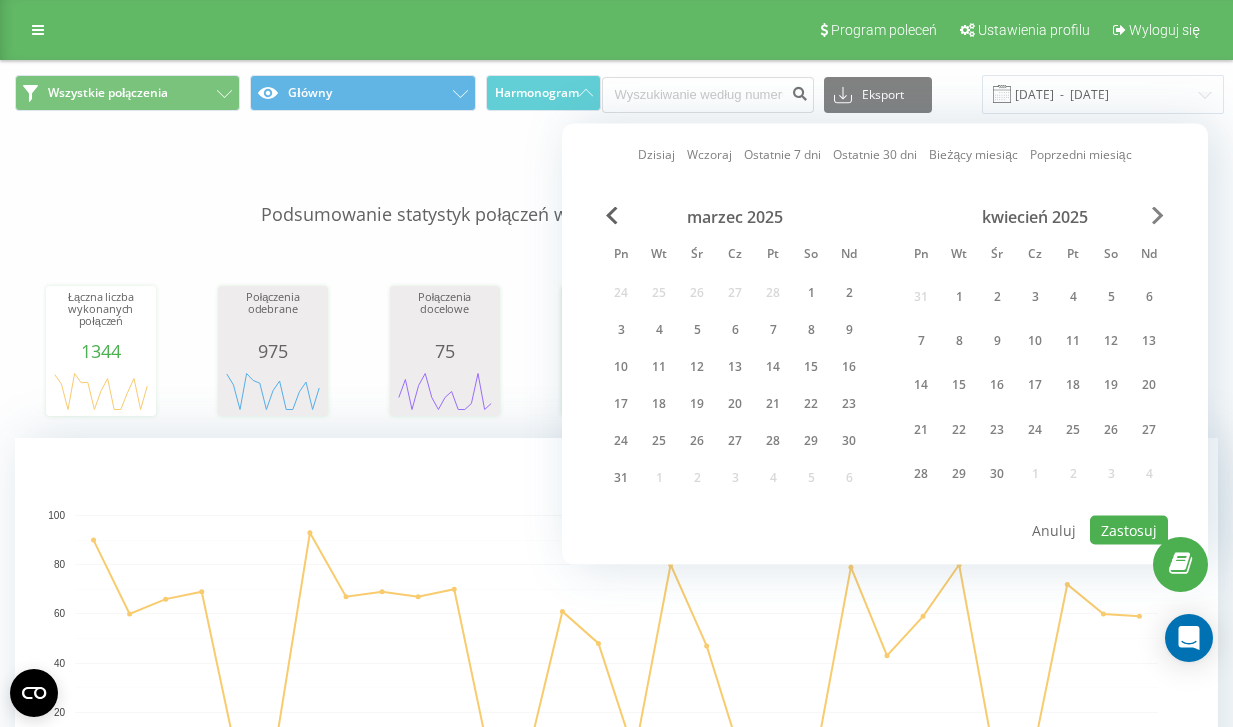 click at bounding box center (1158, 216) 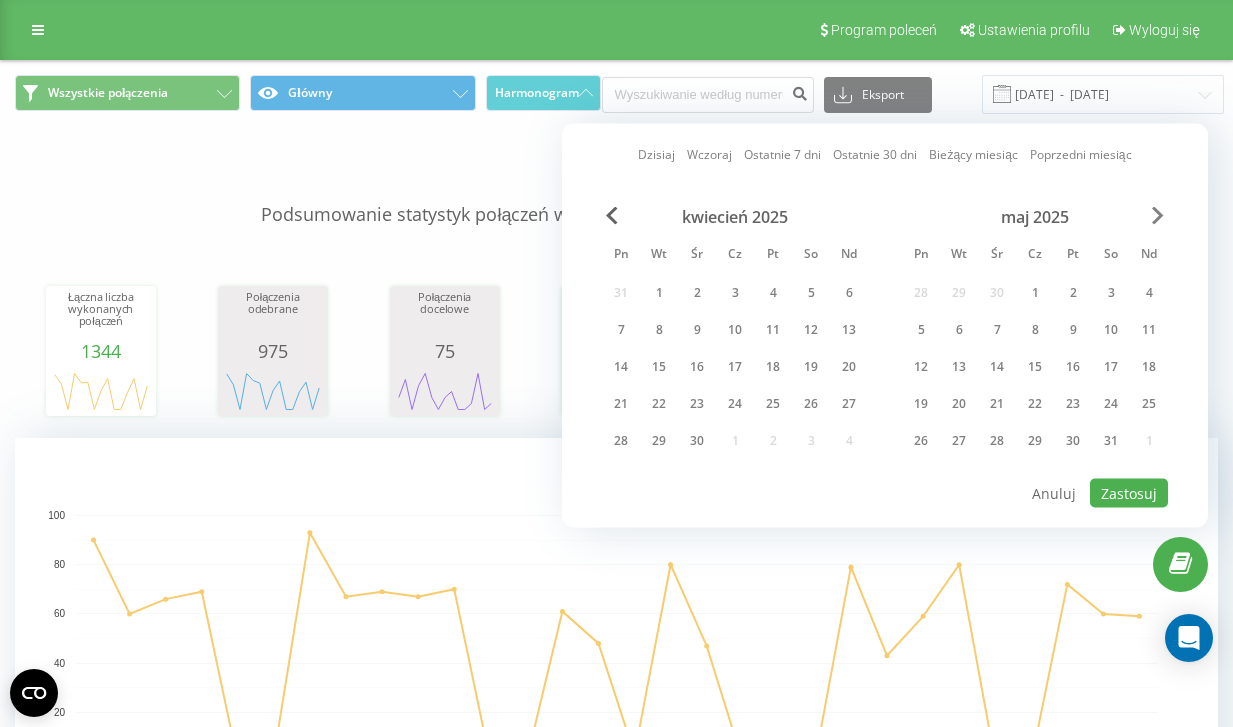 click at bounding box center [1158, 216] 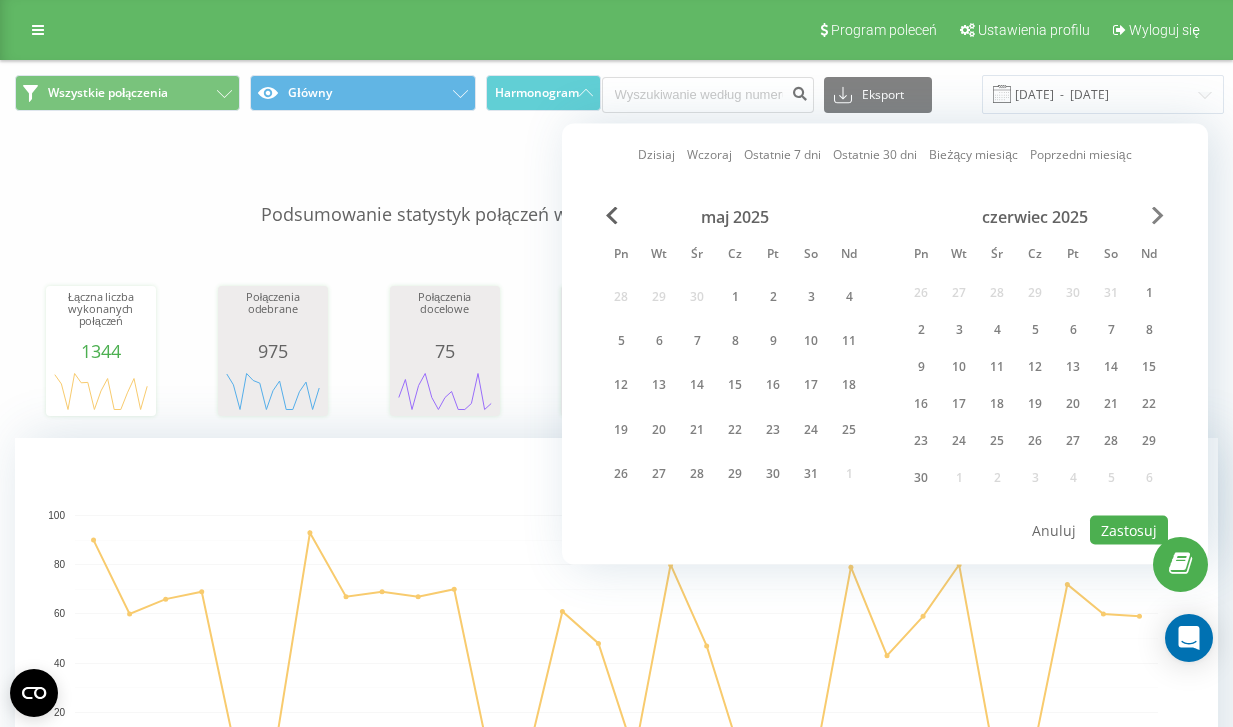 click at bounding box center (1158, 216) 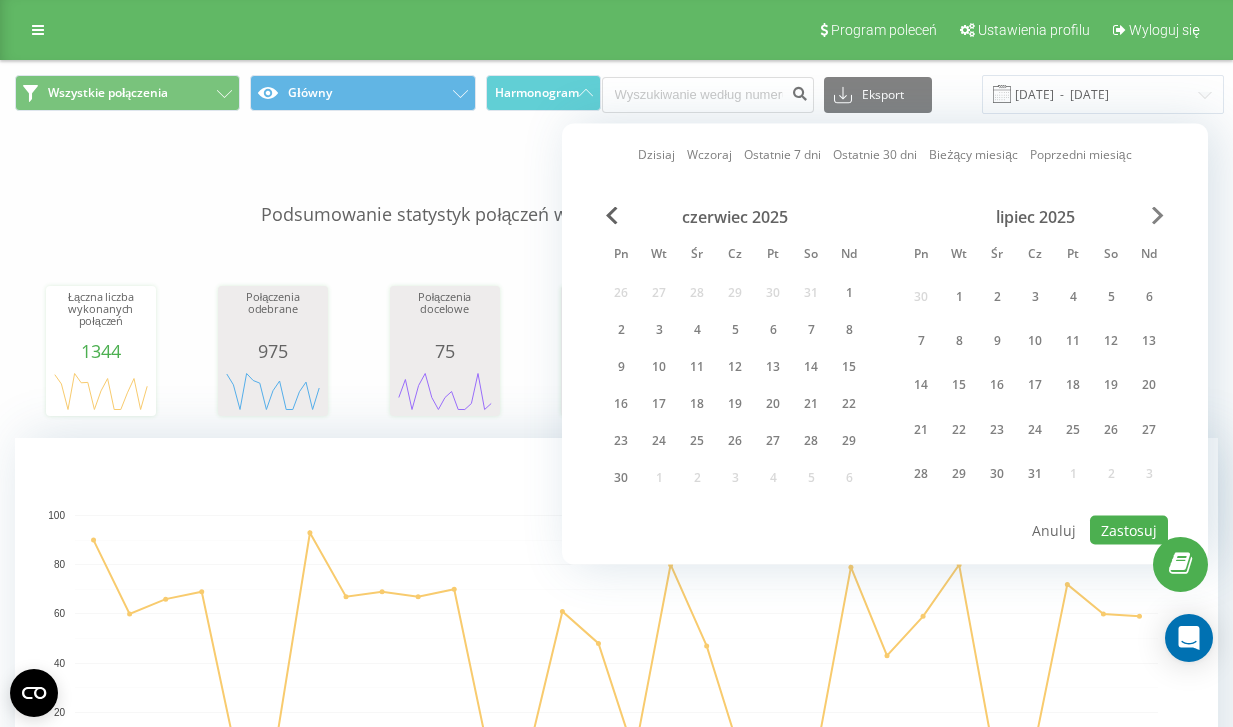click at bounding box center [1158, 216] 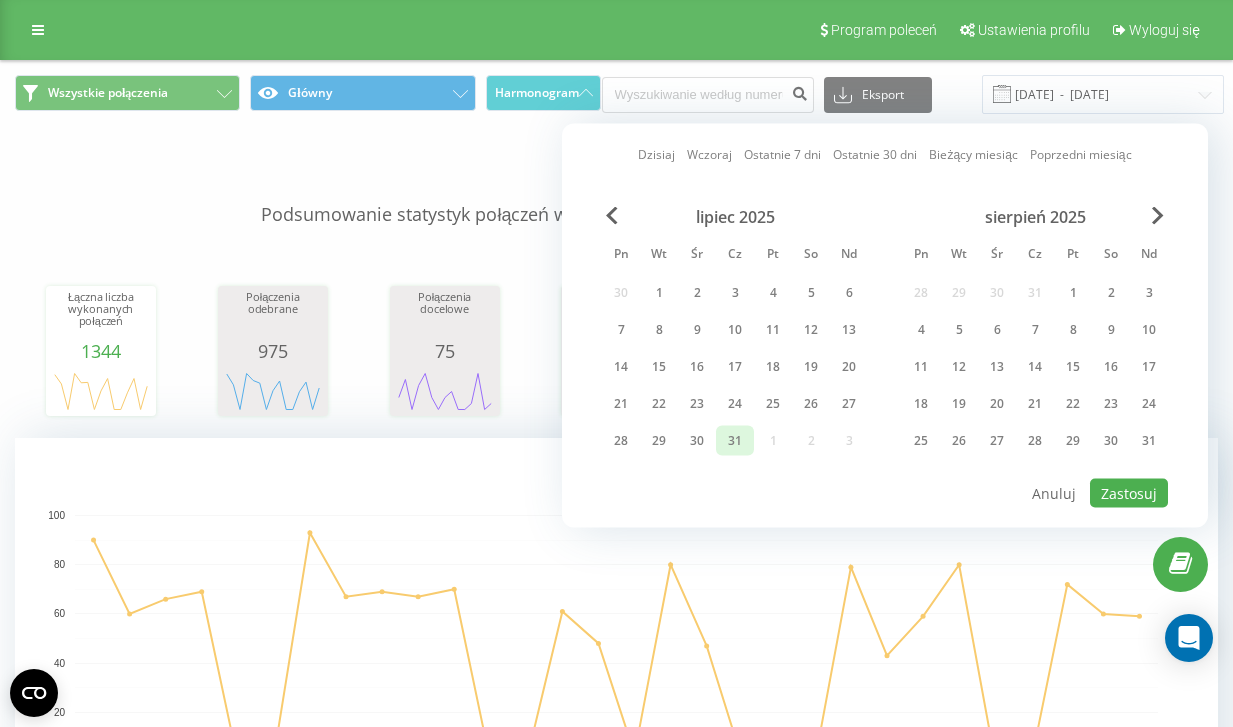 click on "31" at bounding box center (735, 441) 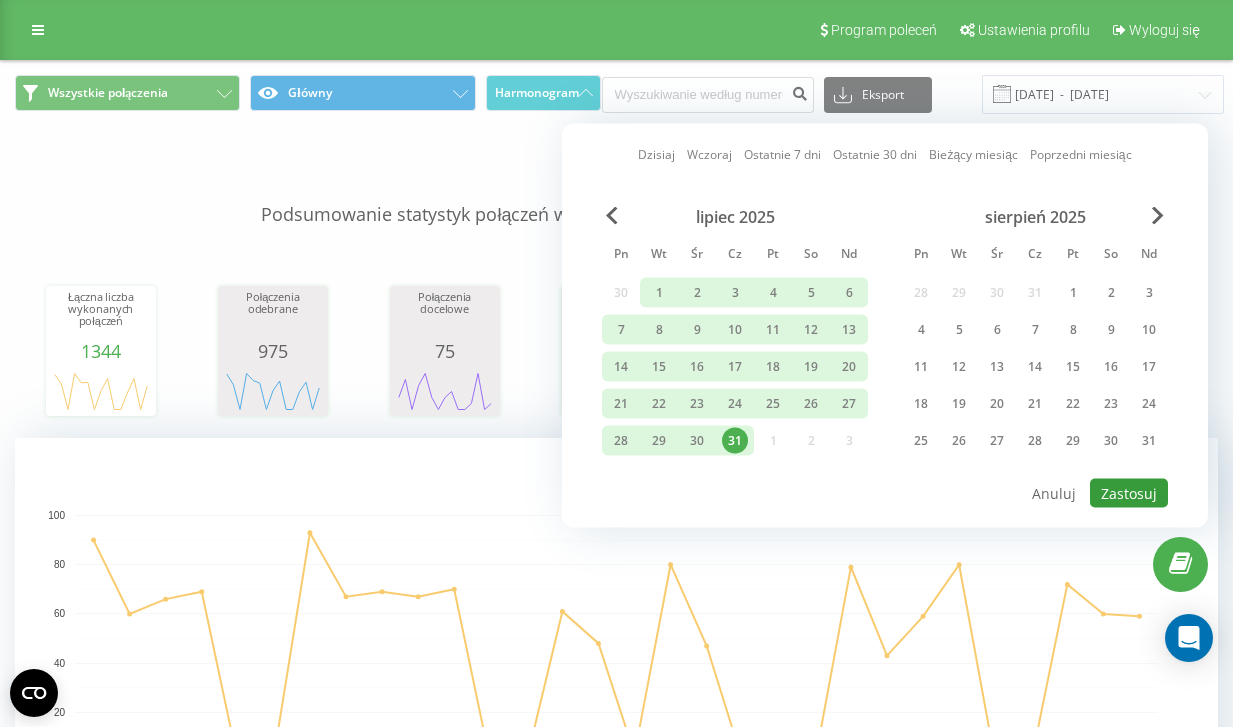 click on "Zastosuj" at bounding box center [1129, 493] 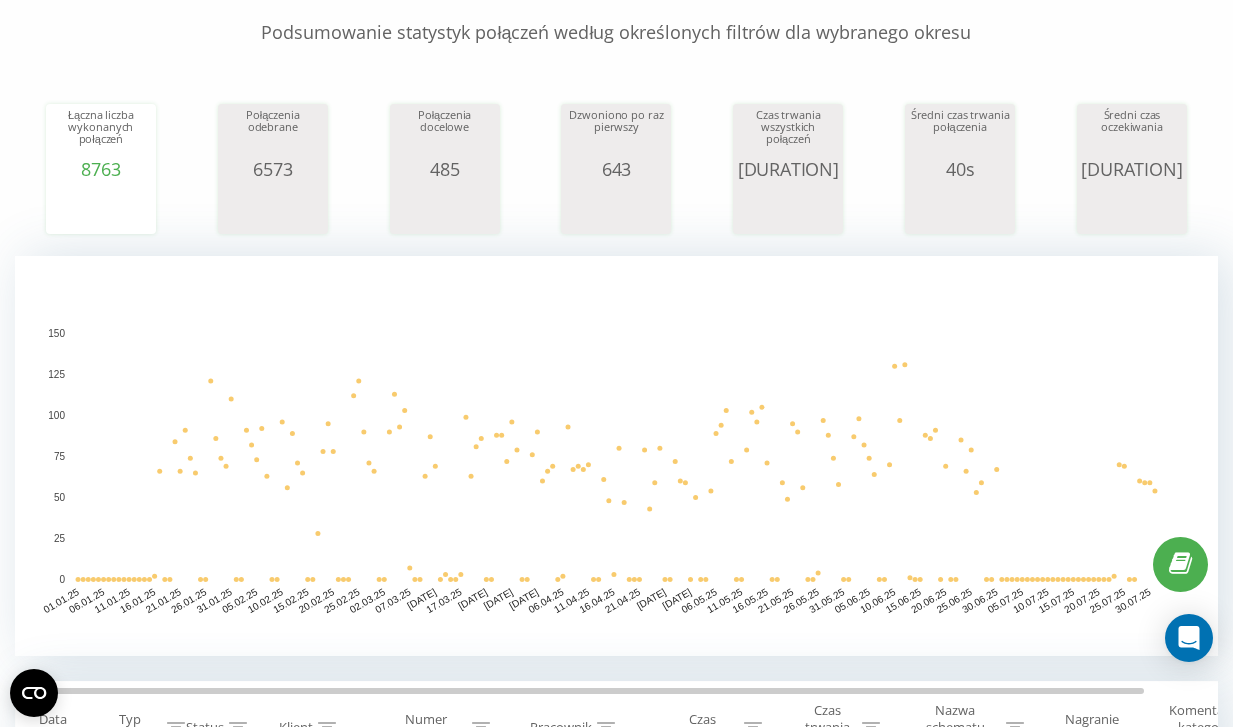 scroll, scrollTop: 0, scrollLeft: 0, axis: both 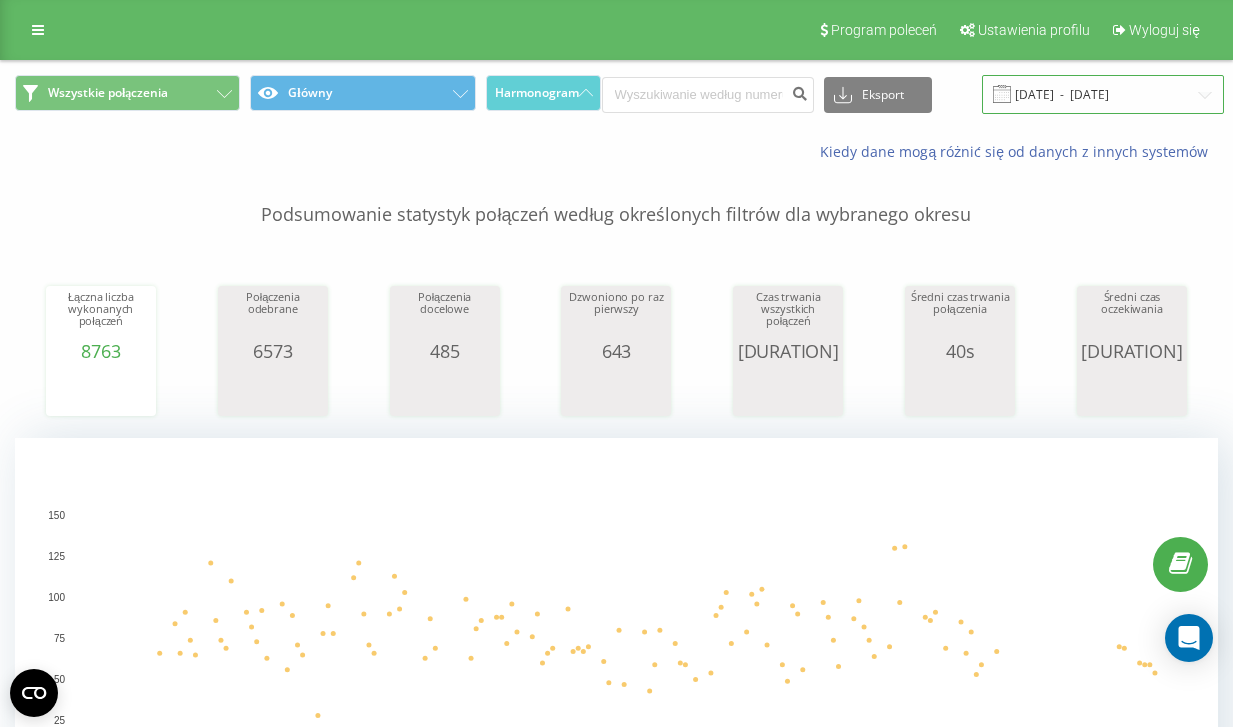 click on "[DATE]  -  [DATE]" at bounding box center [1103, 94] 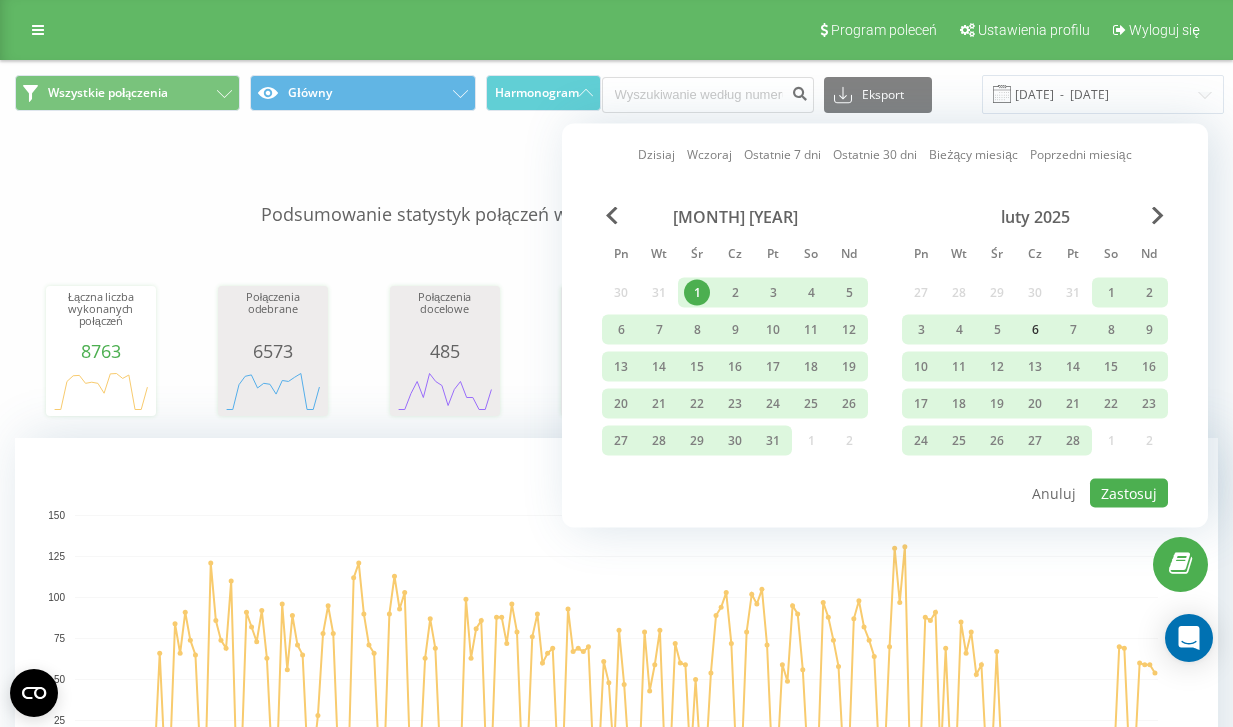 click on "6" at bounding box center (1035, 330) 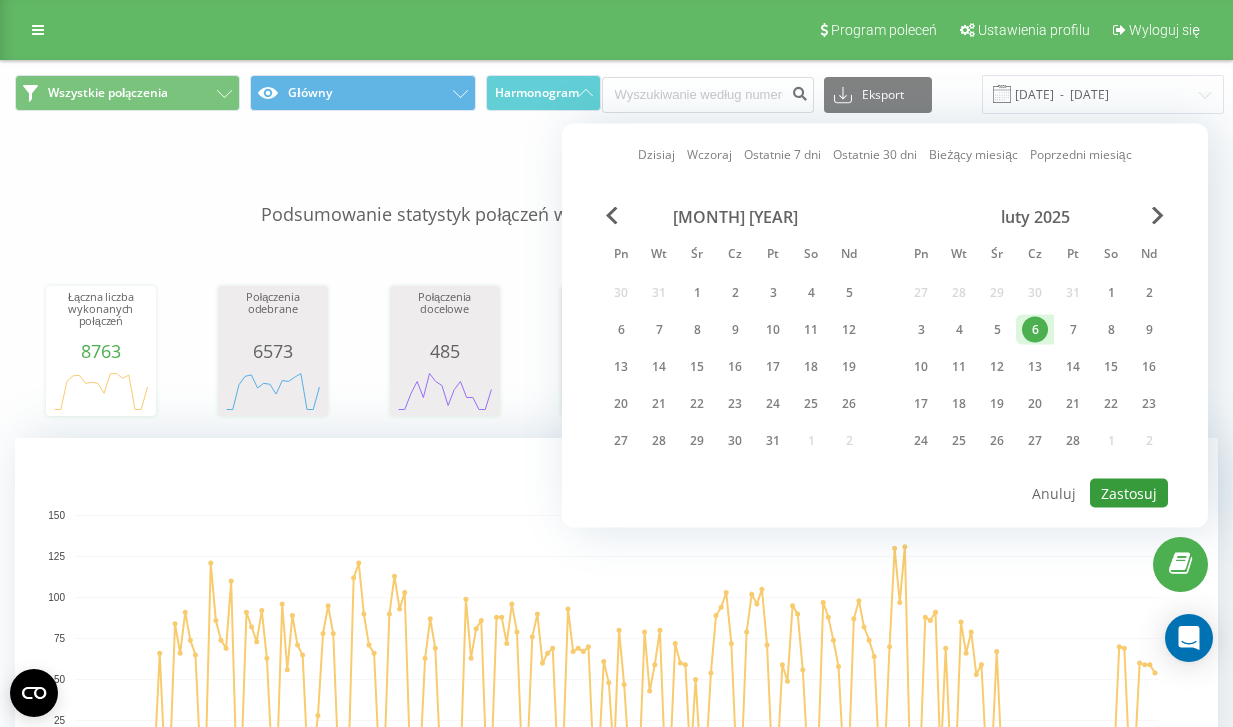 click on "Zastosuj" at bounding box center [1129, 493] 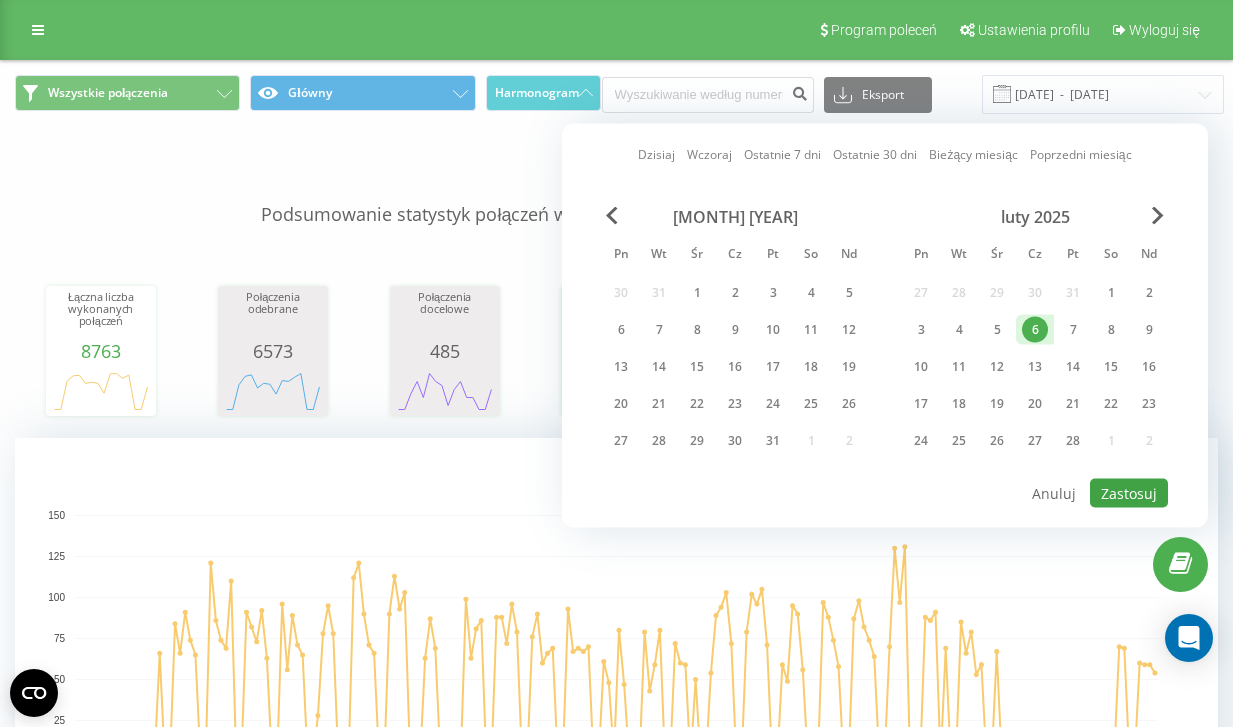 type on "[DATE]  -  [DATE]" 